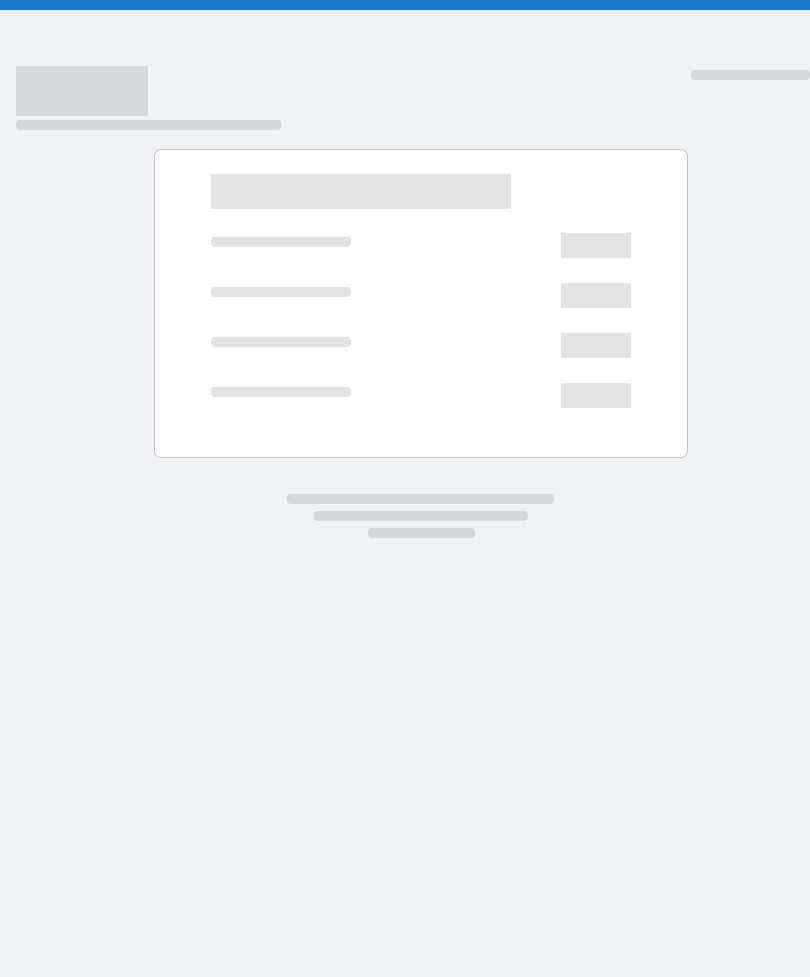 scroll, scrollTop: 0, scrollLeft: 0, axis: both 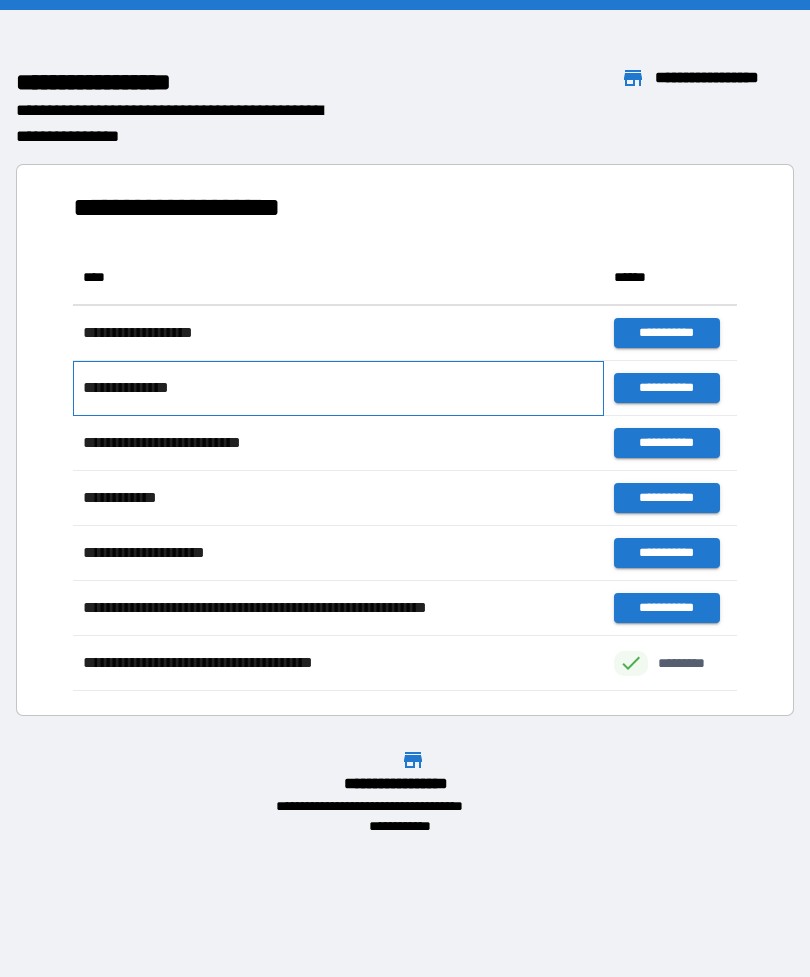 click on "**********" at bounding box center (160, 333) 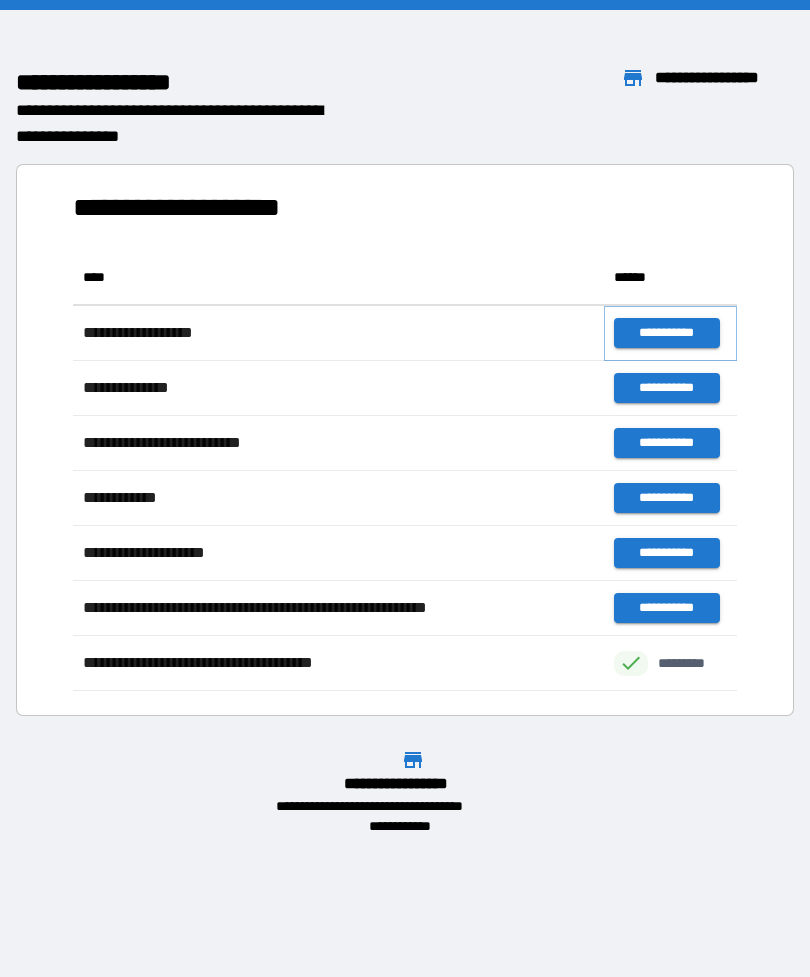 click on "**********" at bounding box center (666, 333) 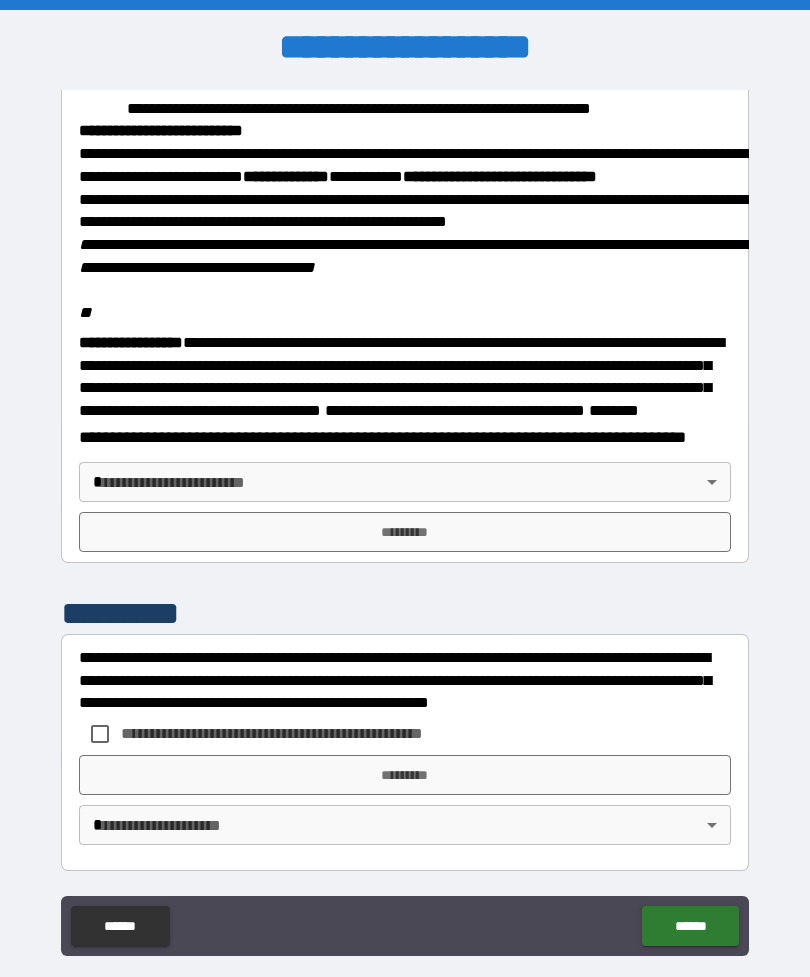 scroll, scrollTop: 2302, scrollLeft: 0, axis: vertical 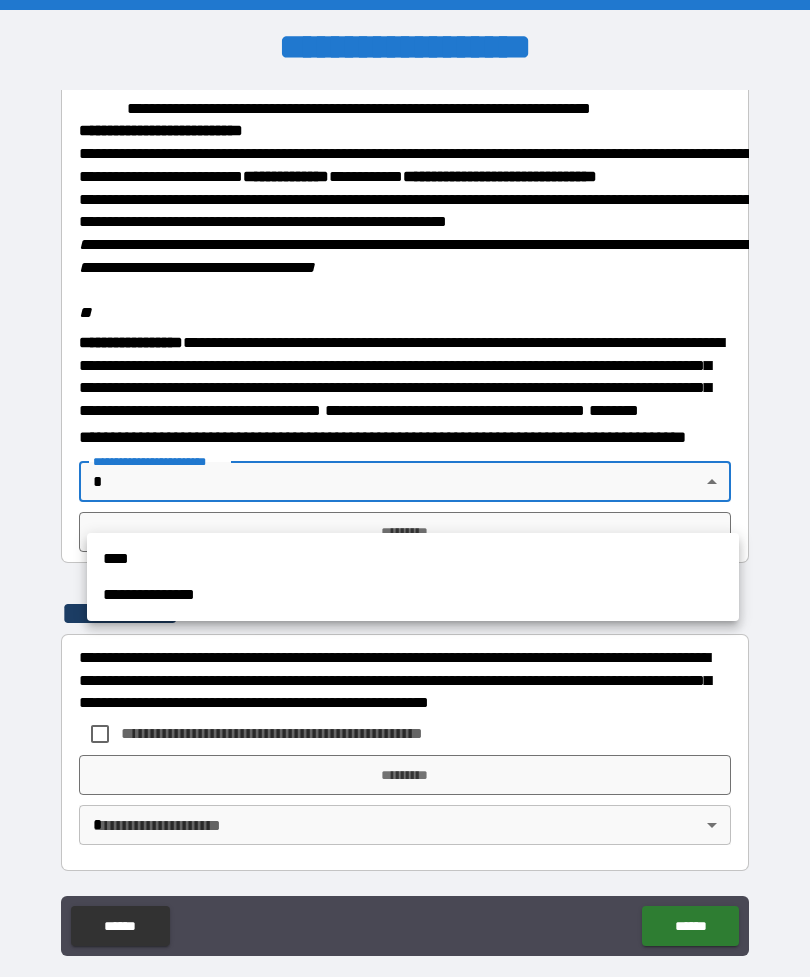 click on "****" at bounding box center [413, 559] 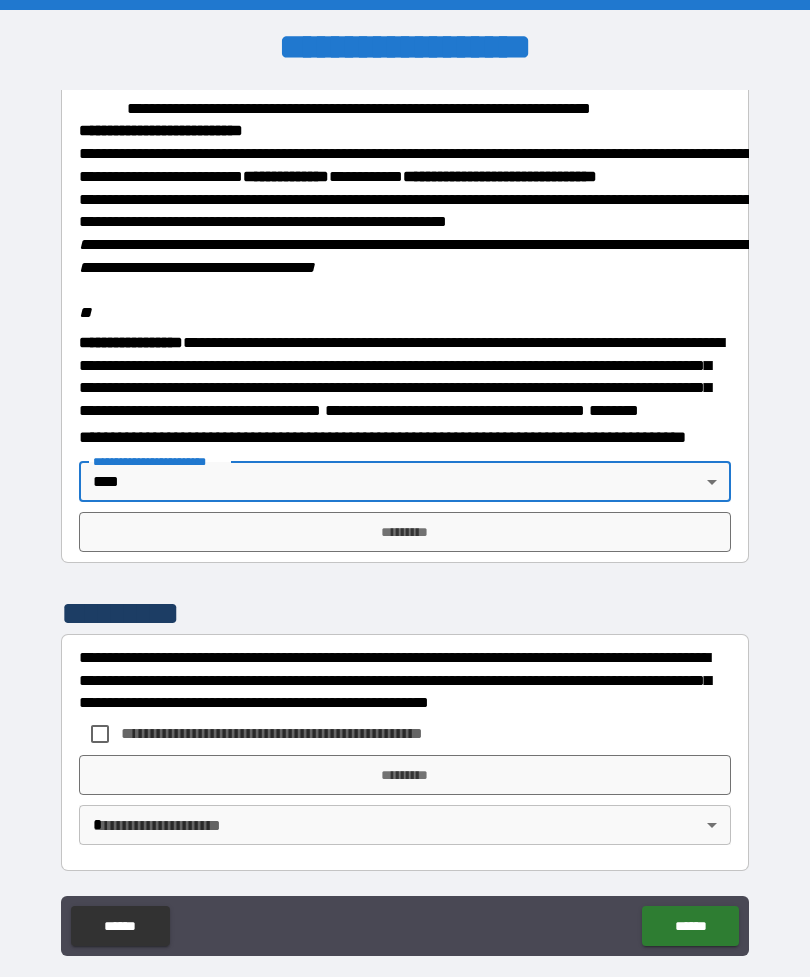 click on "*********" at bounding box center [405, 532] 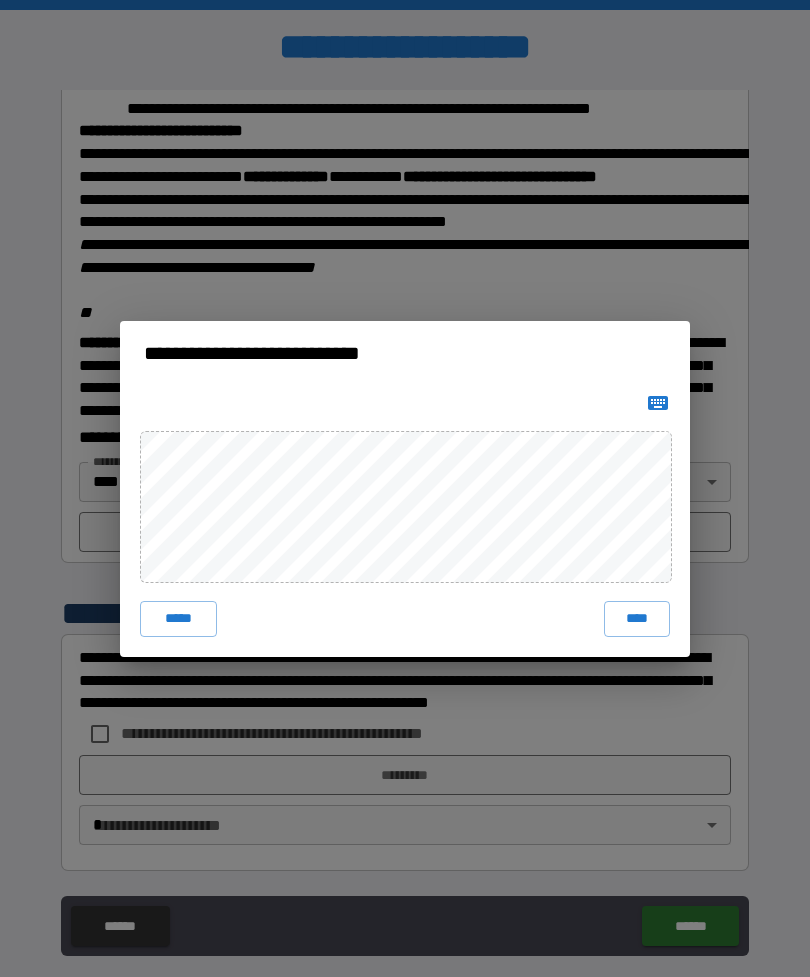 click on "****" at bounding box center [637, 619] 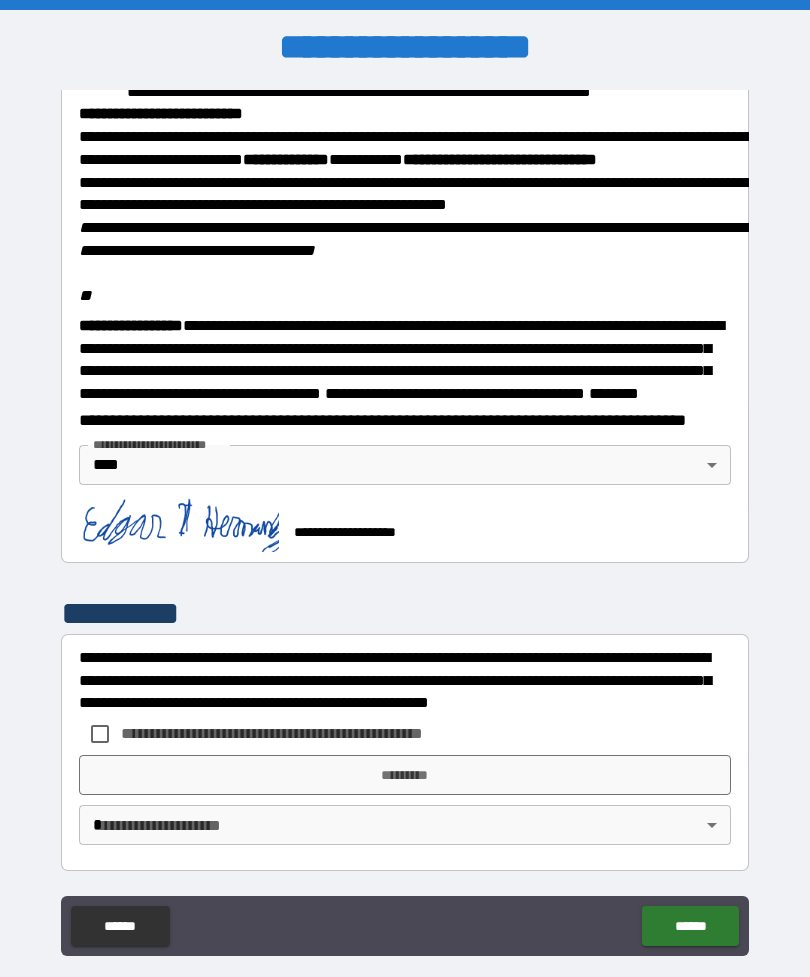 scroll, scrollTop: 2340, scrollLeft: 0, axis: vertical 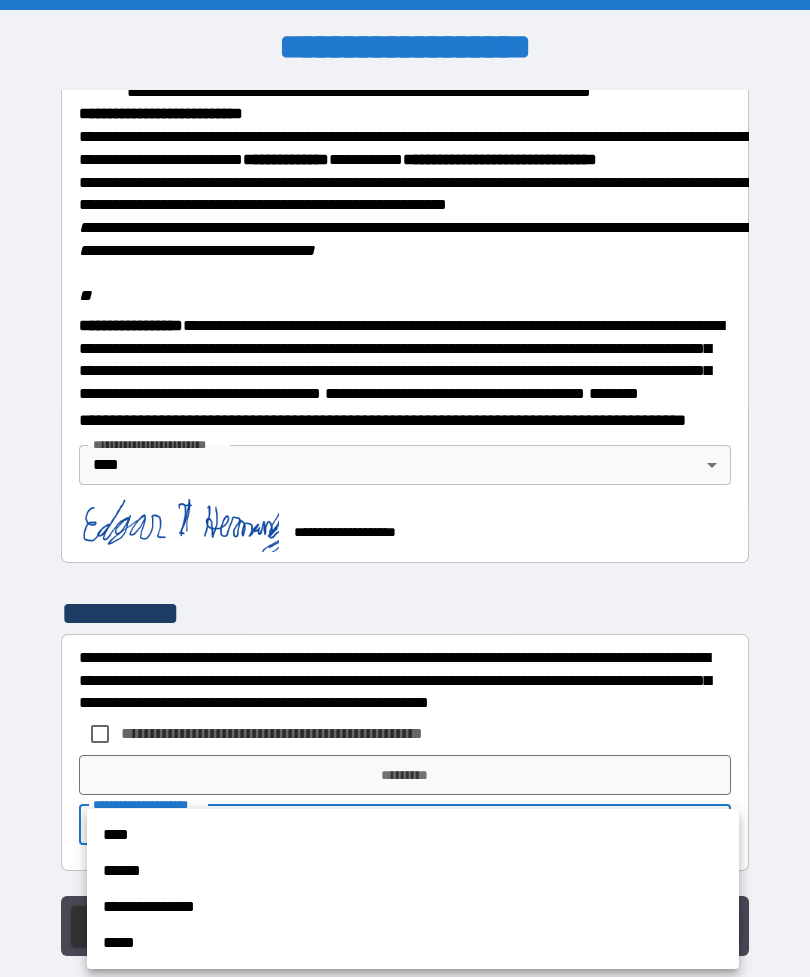 click on "****" at bounding box center (413, 835) 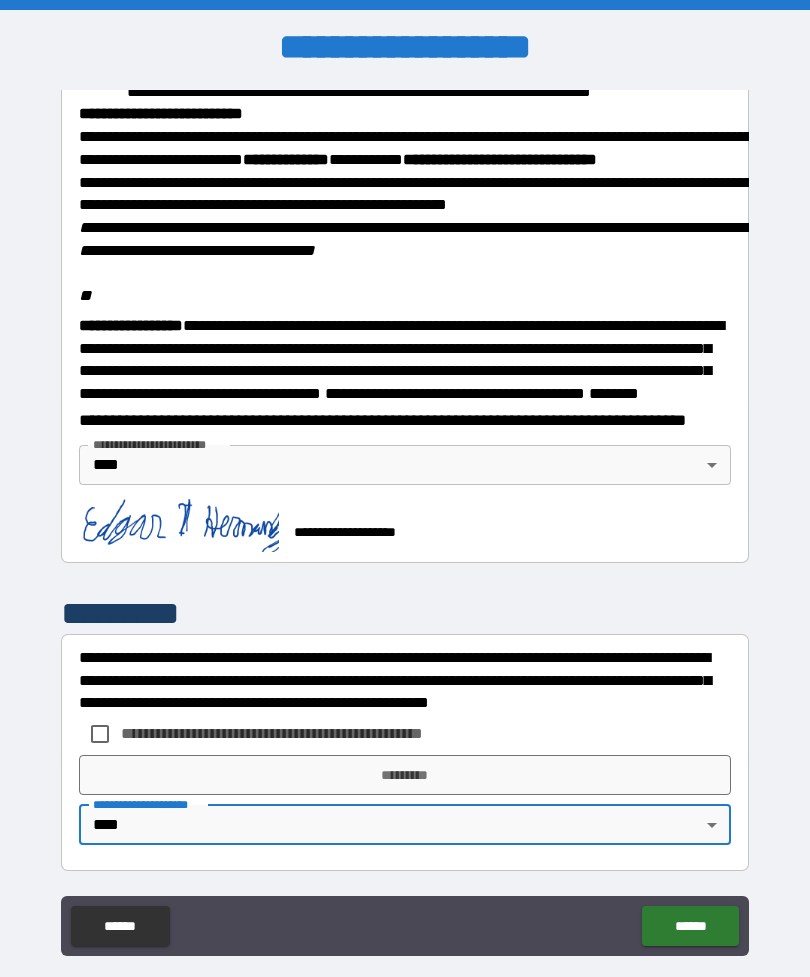 scroll, scrollTop: 2340, scrollLeft: 0, axis: vertical 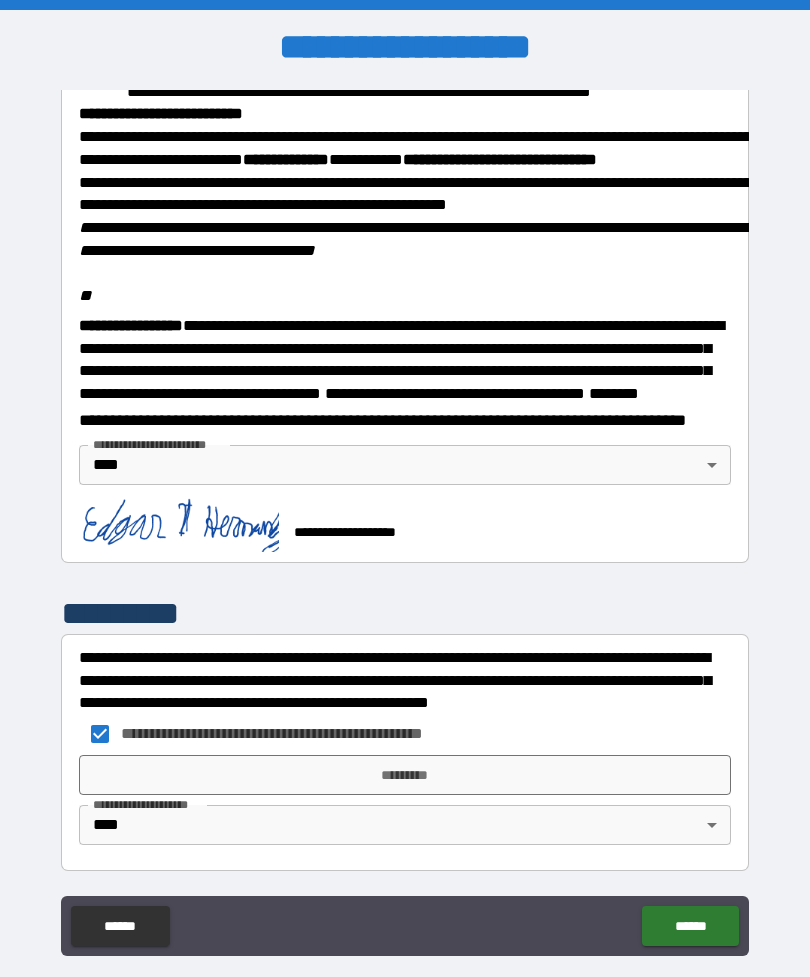 click on "*********" at bounding box center [405, 775] 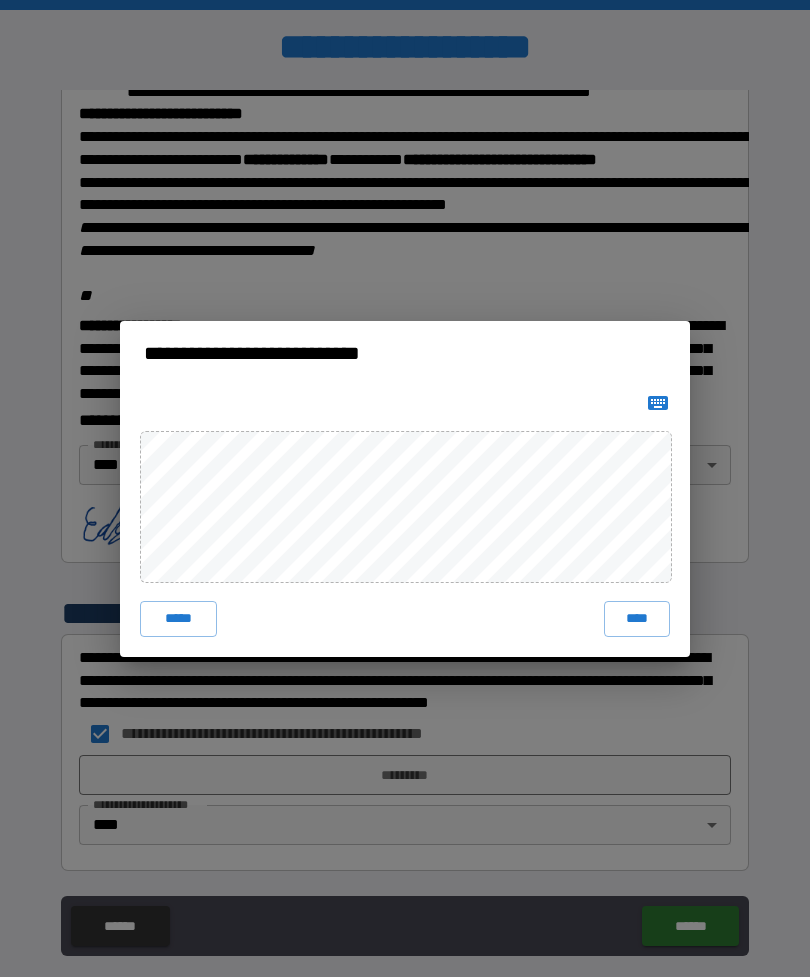 click on "****" at bounding box center (637, 619) 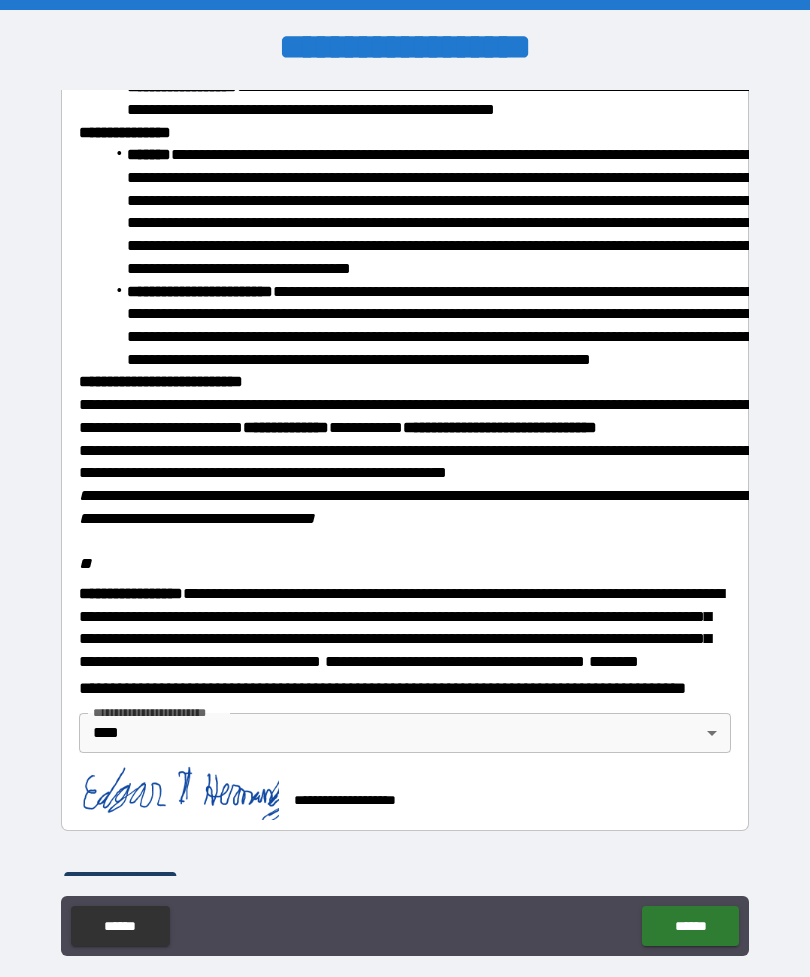 scroll, scrollTop: 1925, scrollLeft: 0, axis: vertical 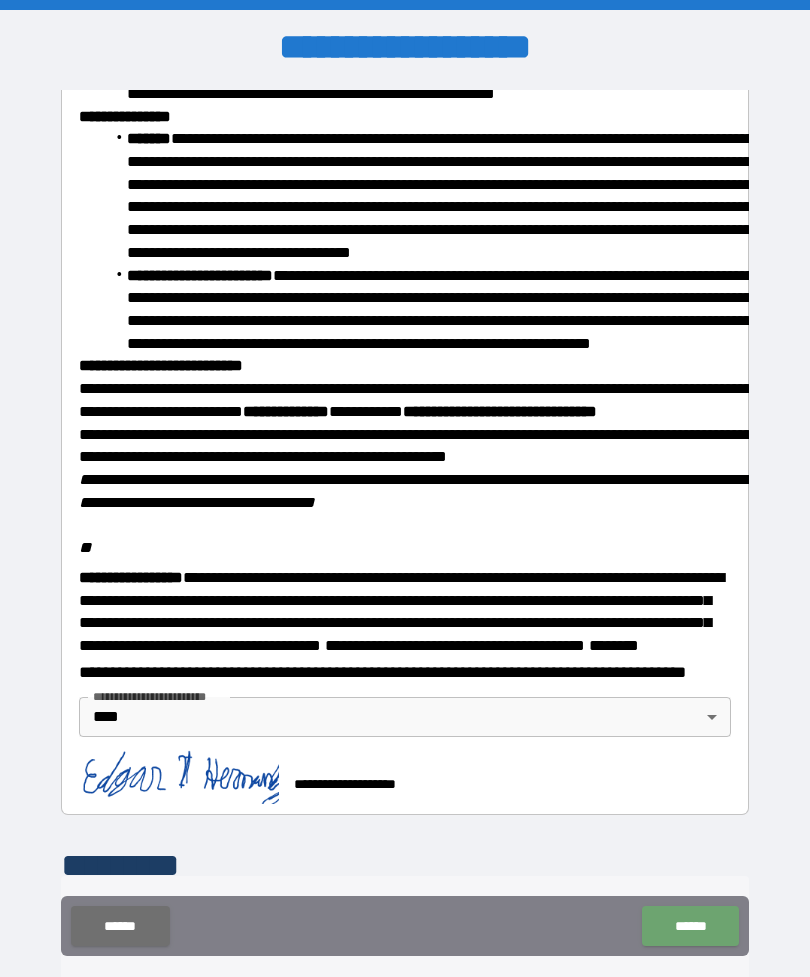 click on "******" at bounding box center [690, 926] 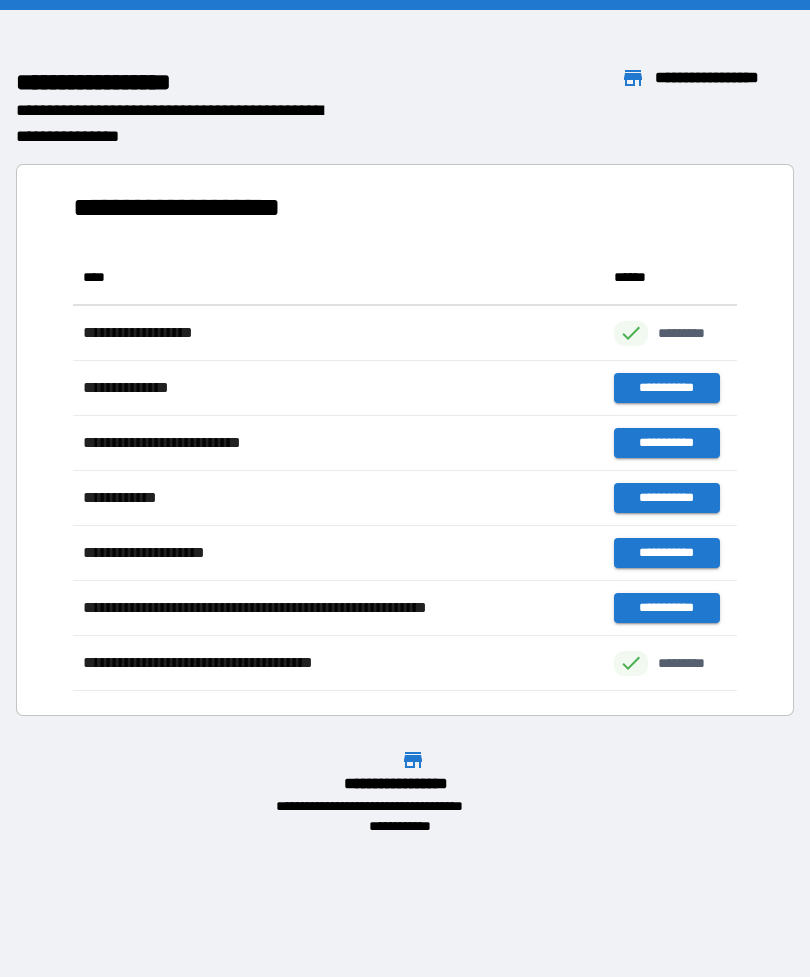 scroll, scrollTop: 1, scrollLeft: 1, axis: both 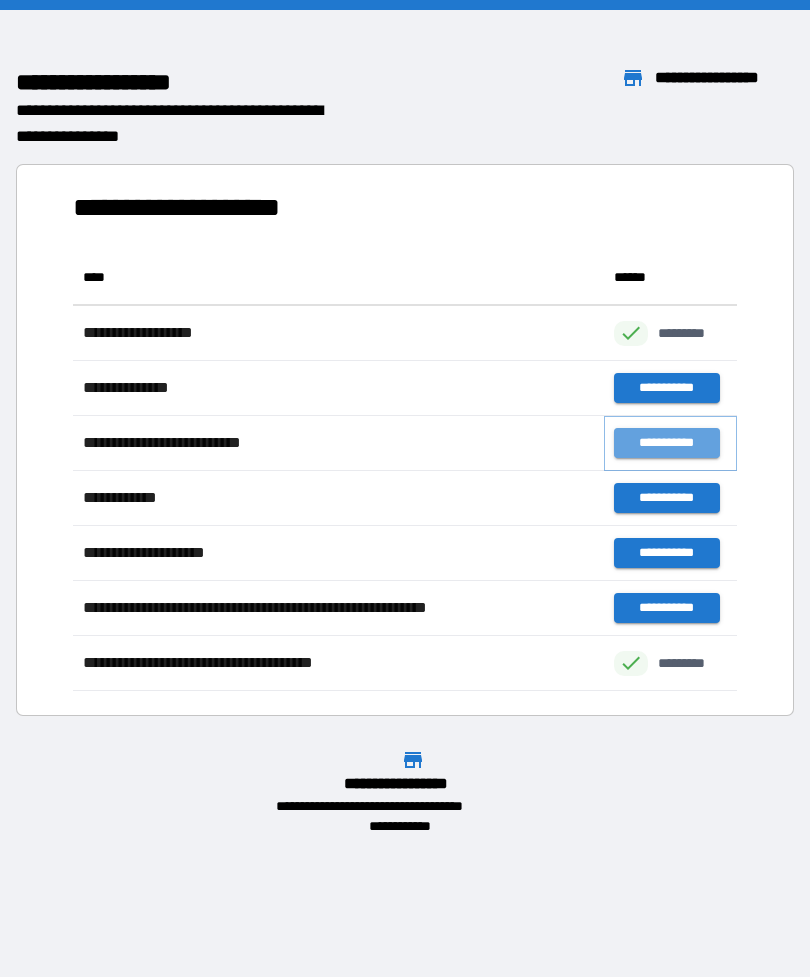 click on "**********" at bounding box center [666, 443] 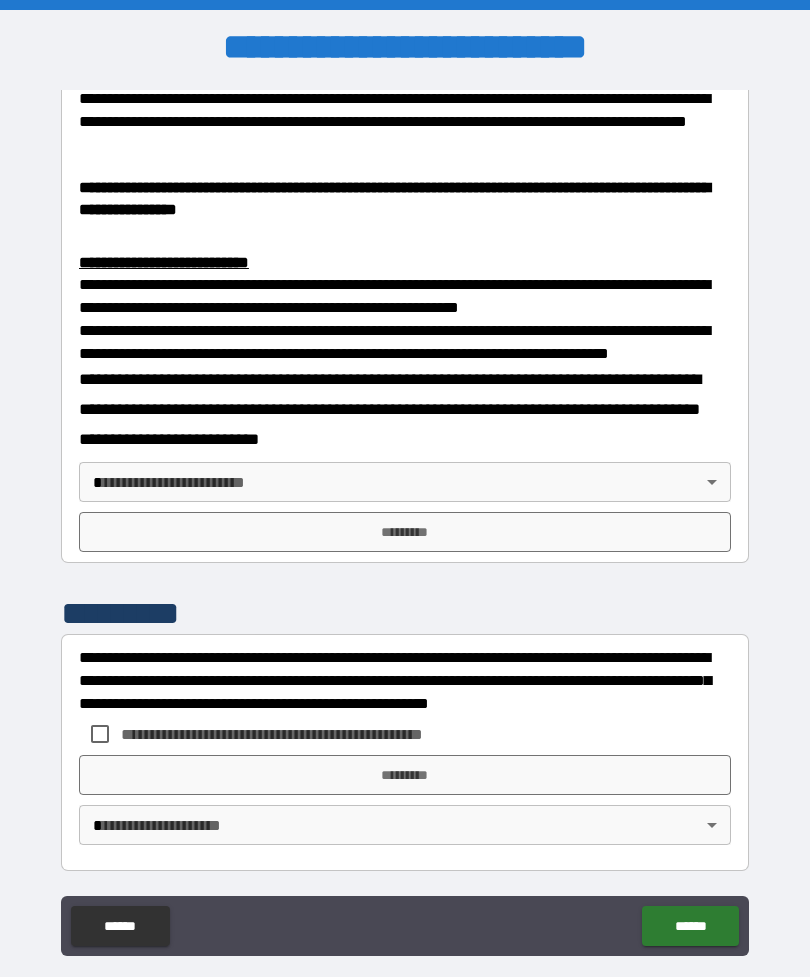 scroll, scrollTop: 748, scrollLeft: 0, axis: vertical 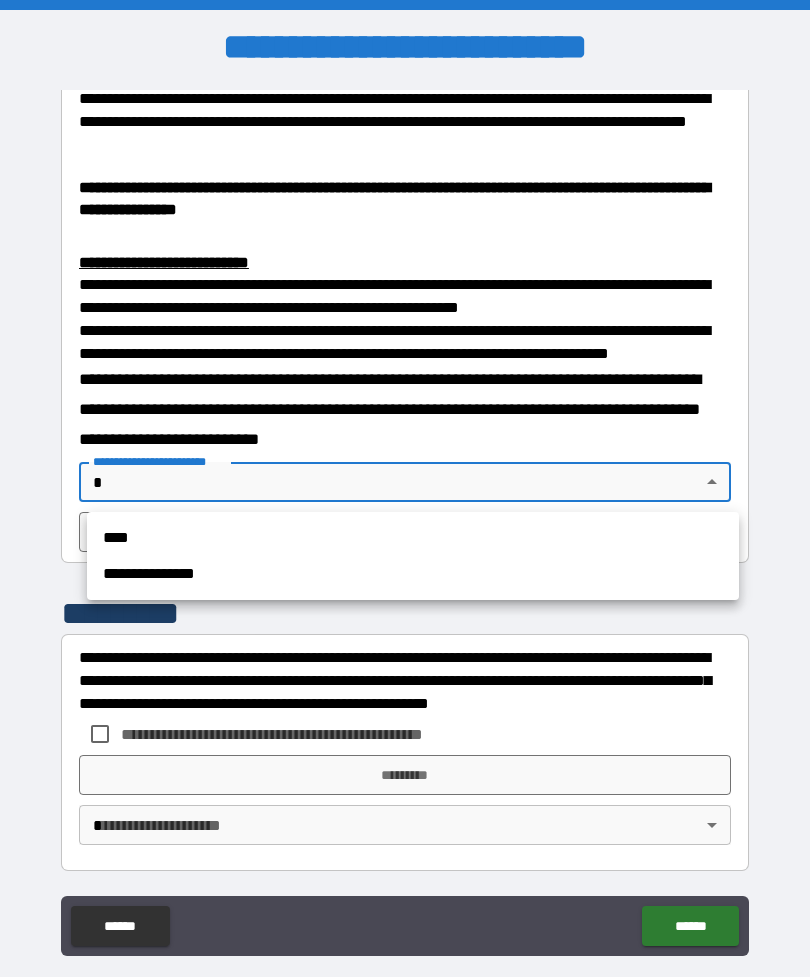 click on "****" at bounding box center [413, 538] 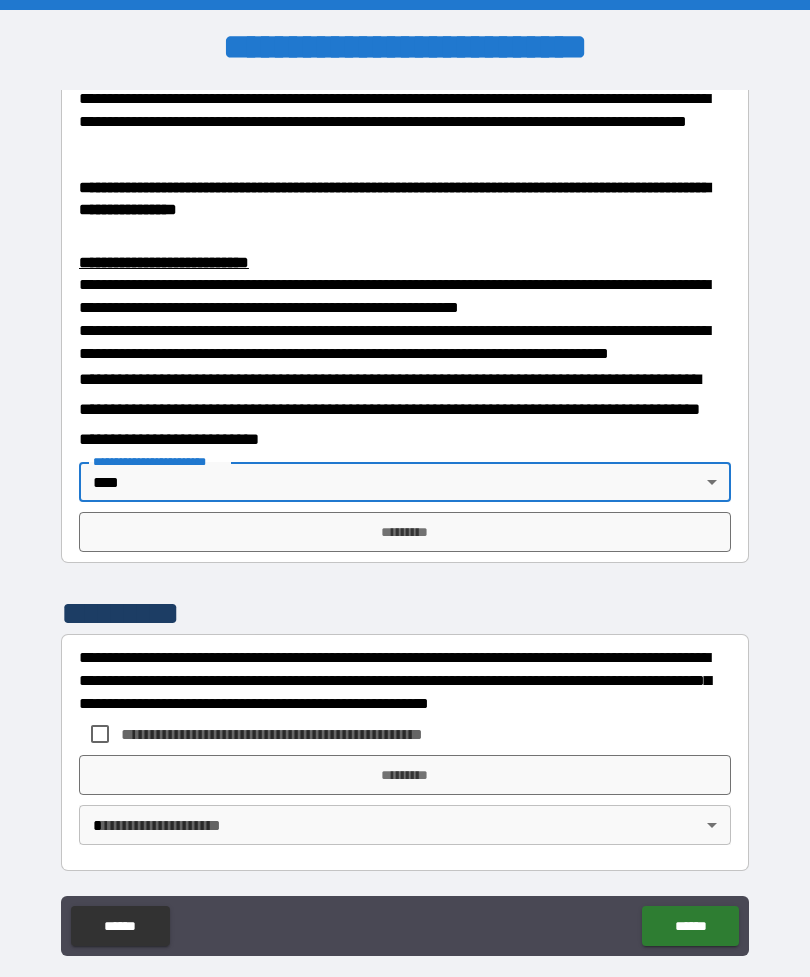 click on "*********" at bounding box center [405, 532] 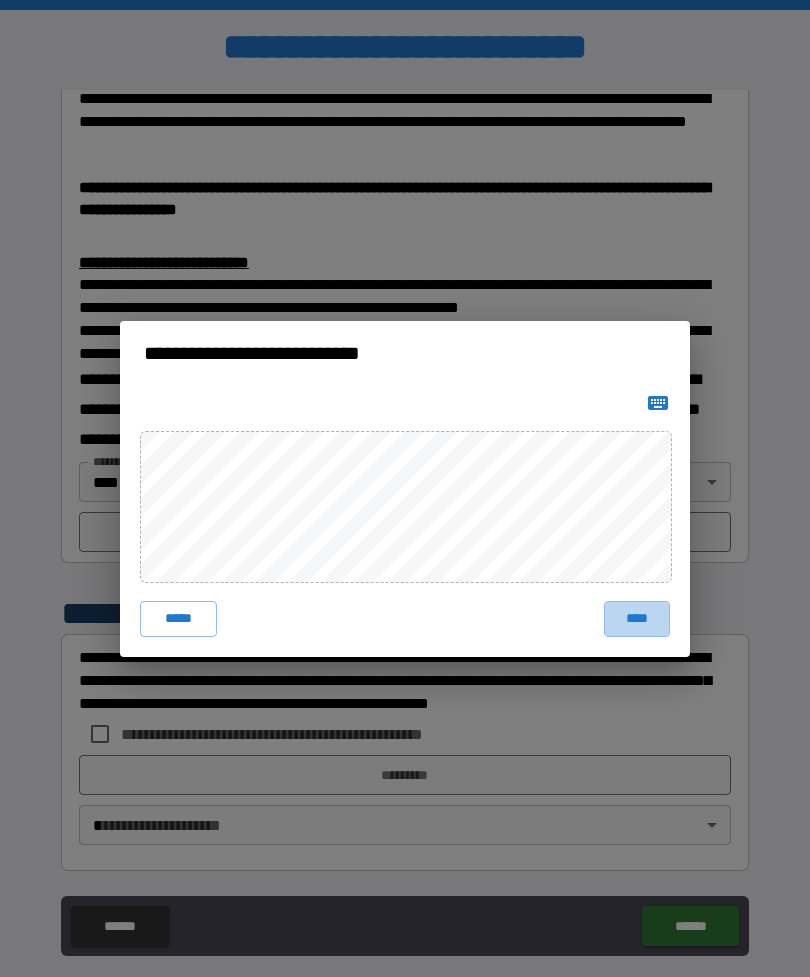 click on "****" at bounding box center (637, 619) 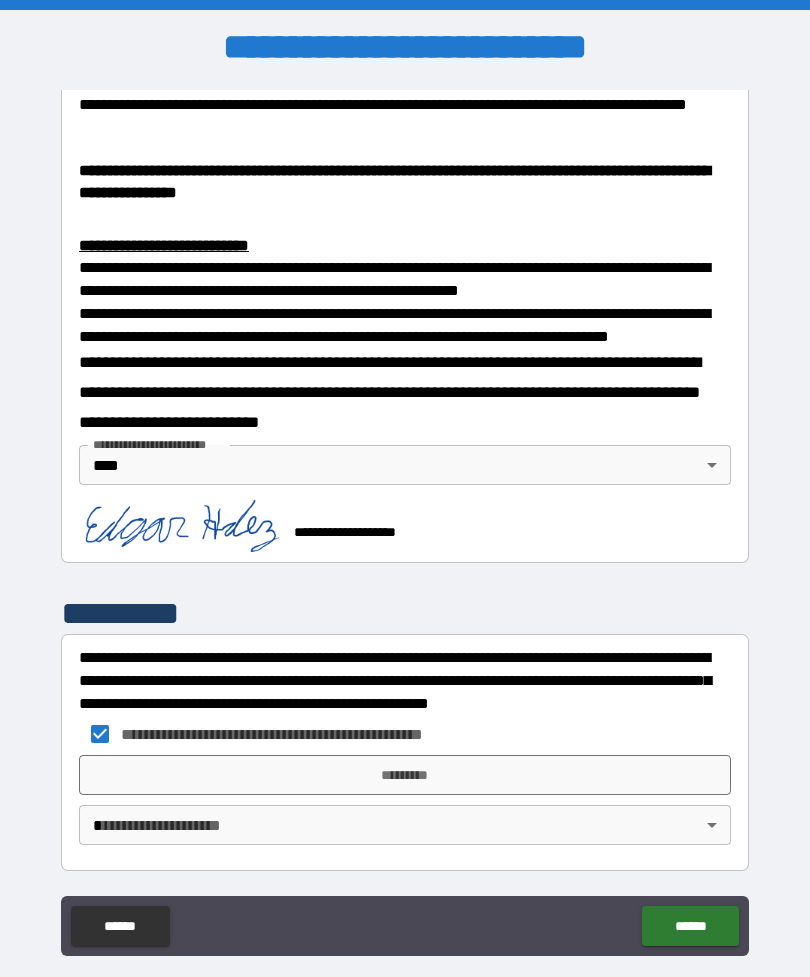 click on "*********" at bounding box center [405, 775] 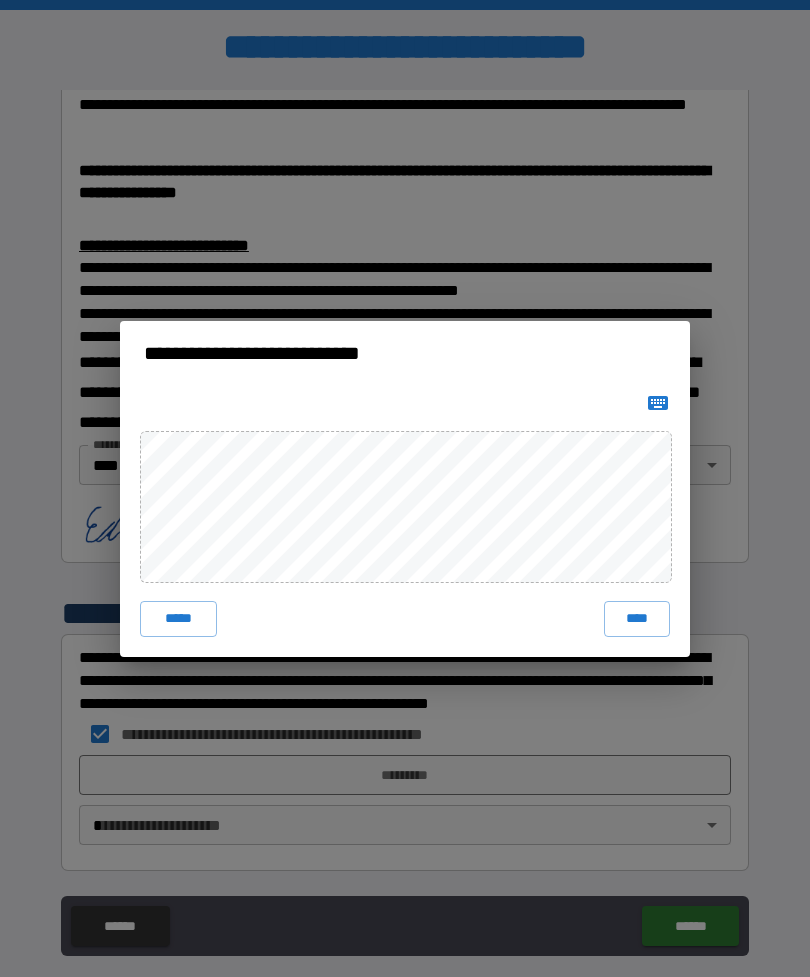 click on "**********" at bounding box center (405, 488) 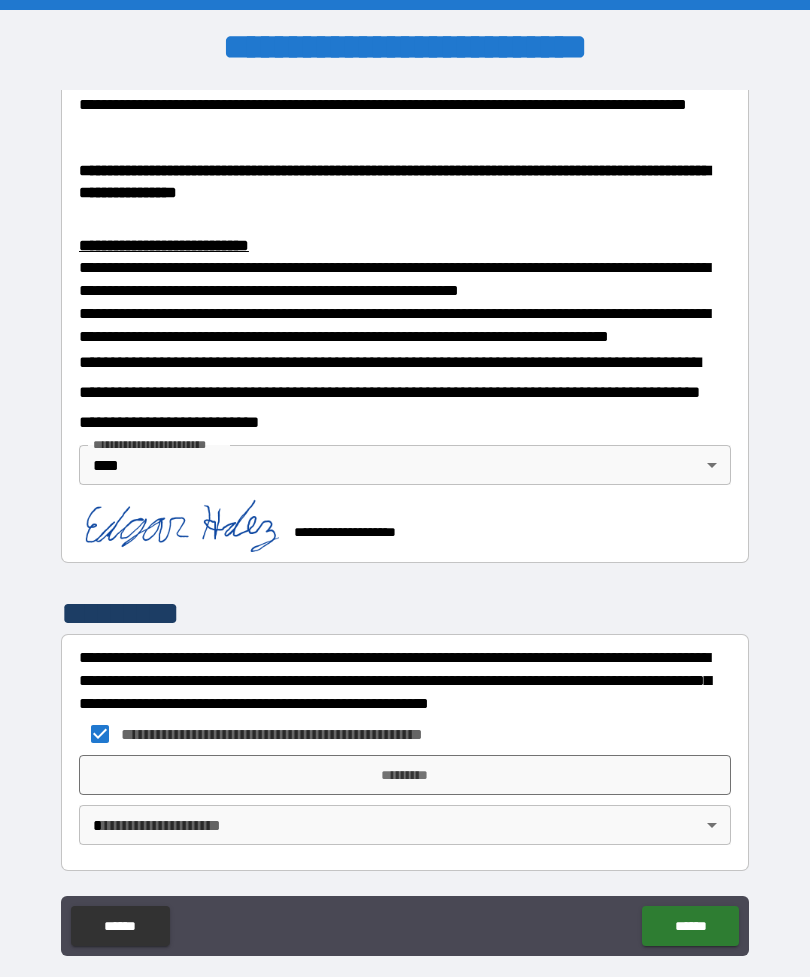 scroll, scrollTop: 765, scrollLeft: 0, axis: vertical 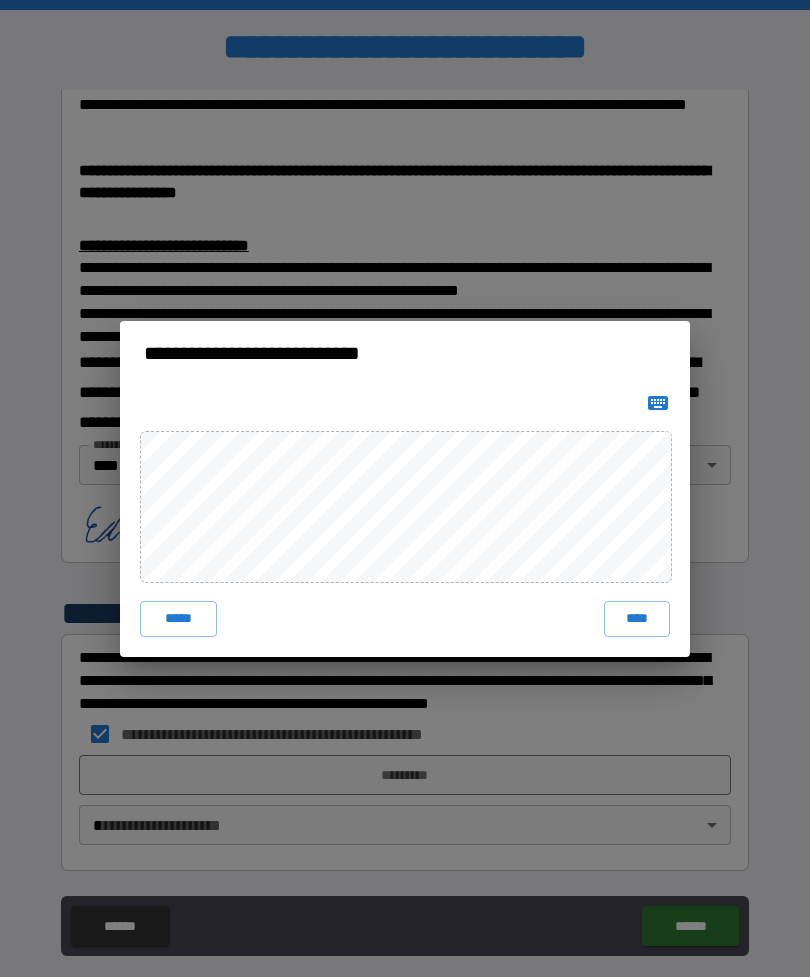 click on "****" at bounding box center (637, 619) 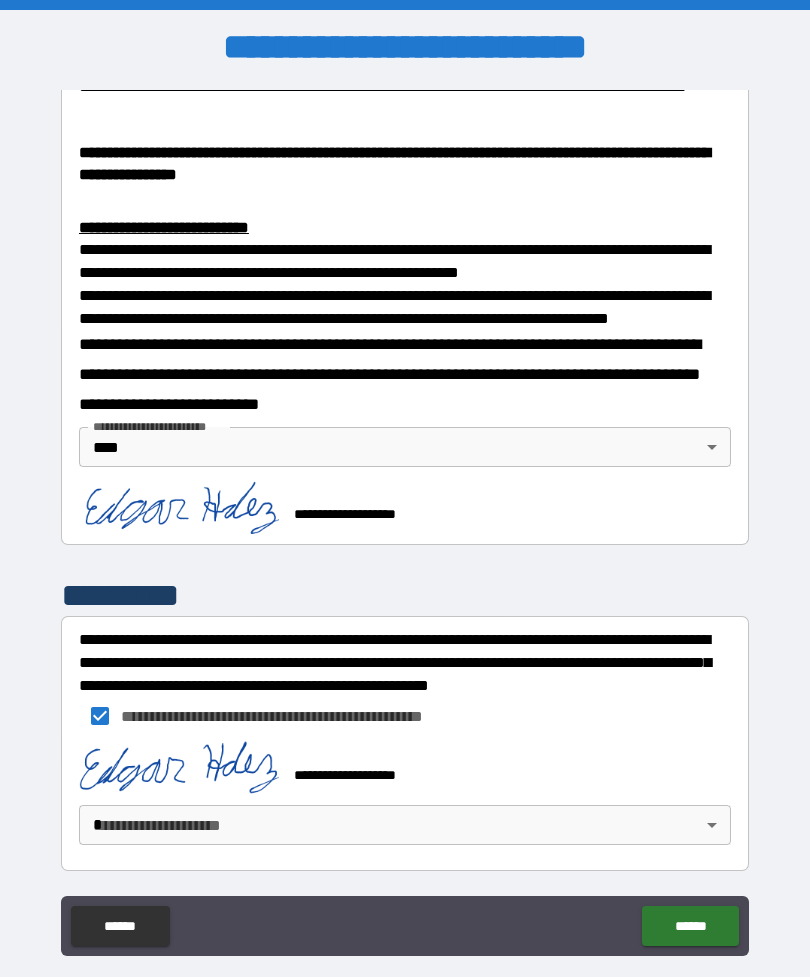 click on "**********" at bounding box center [405, 520] 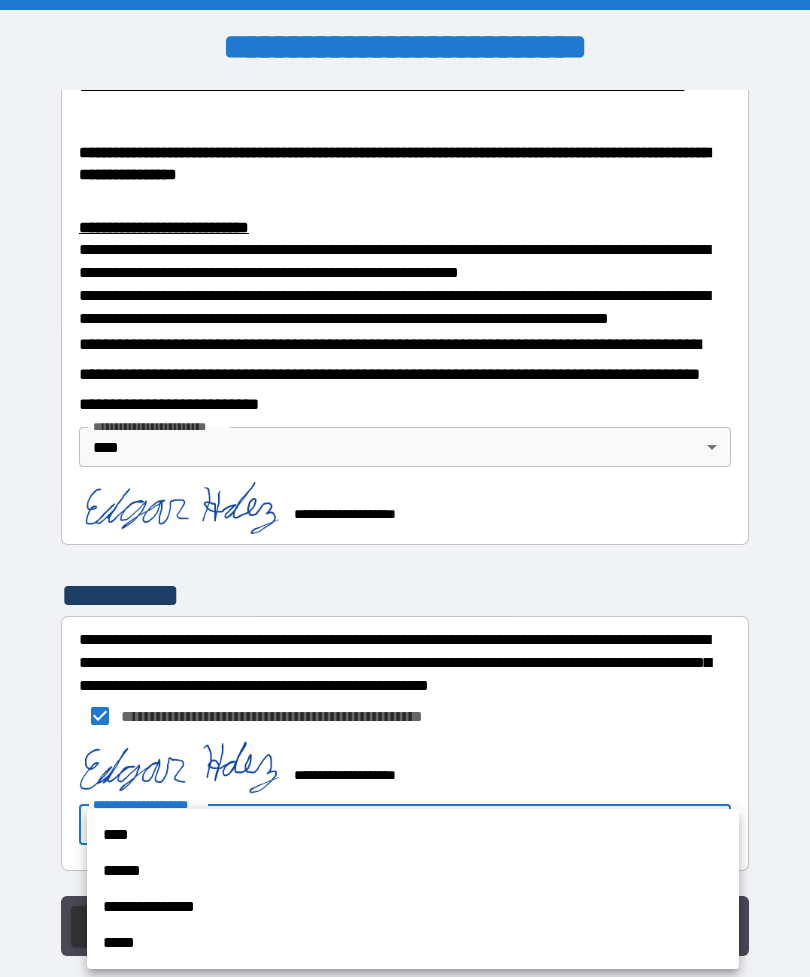 click on "****" at bounding box center [413, 835] 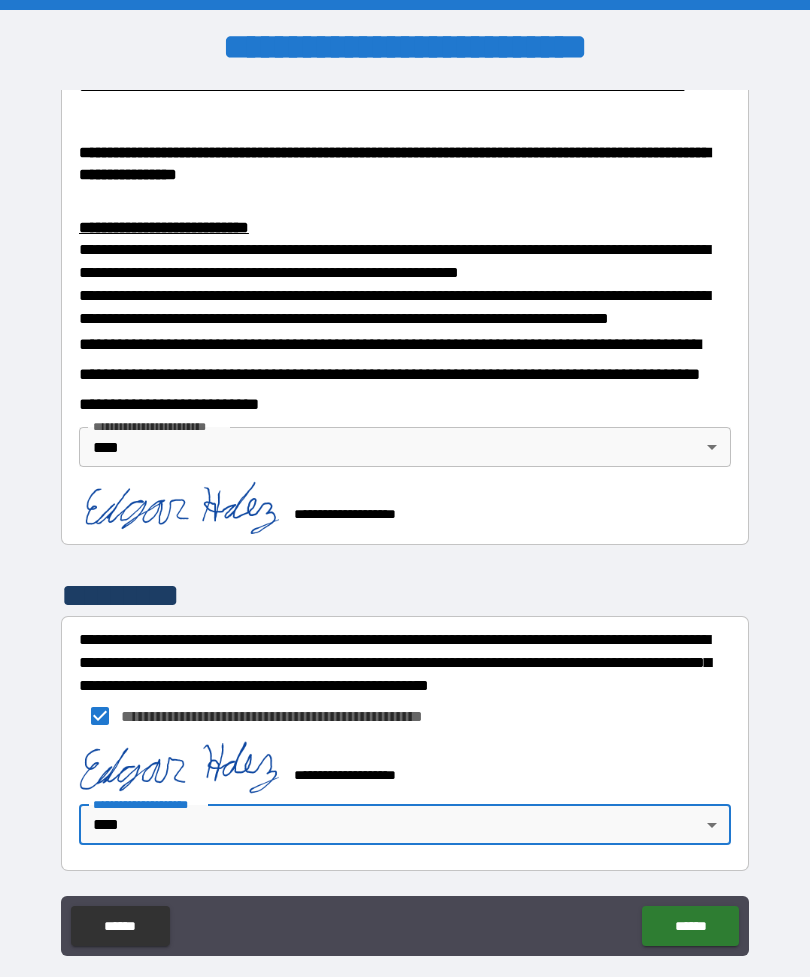 scroll, scrollTop: 0, scrollLeft: 0, axis: both 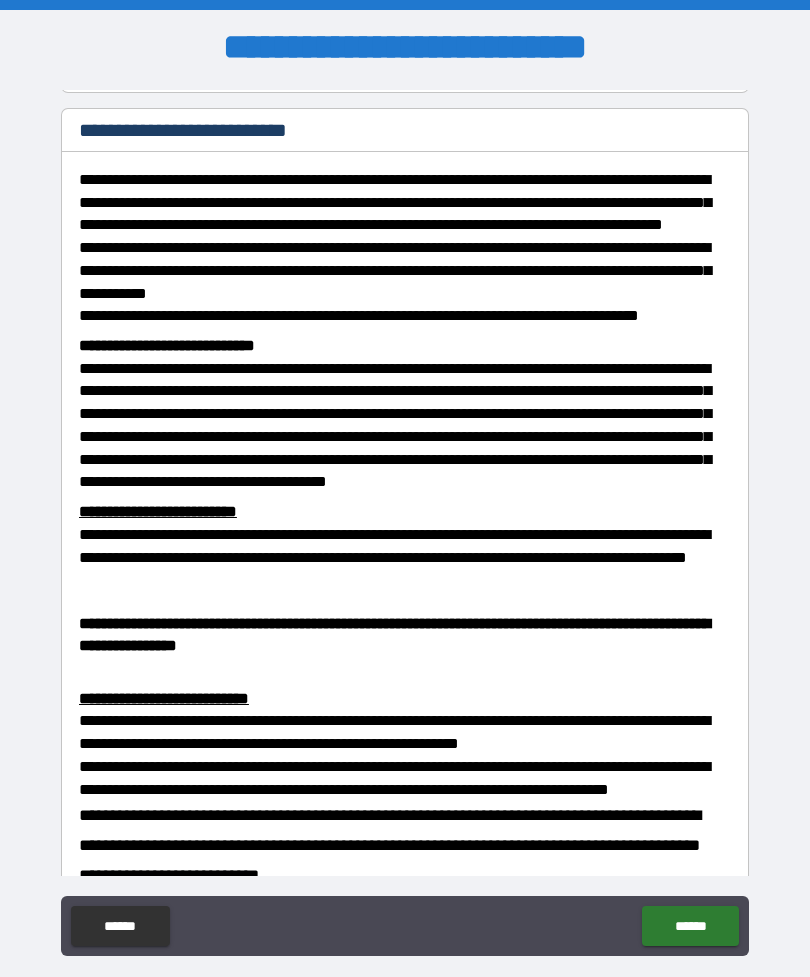 click on "******" at bounding box center [690, 926] 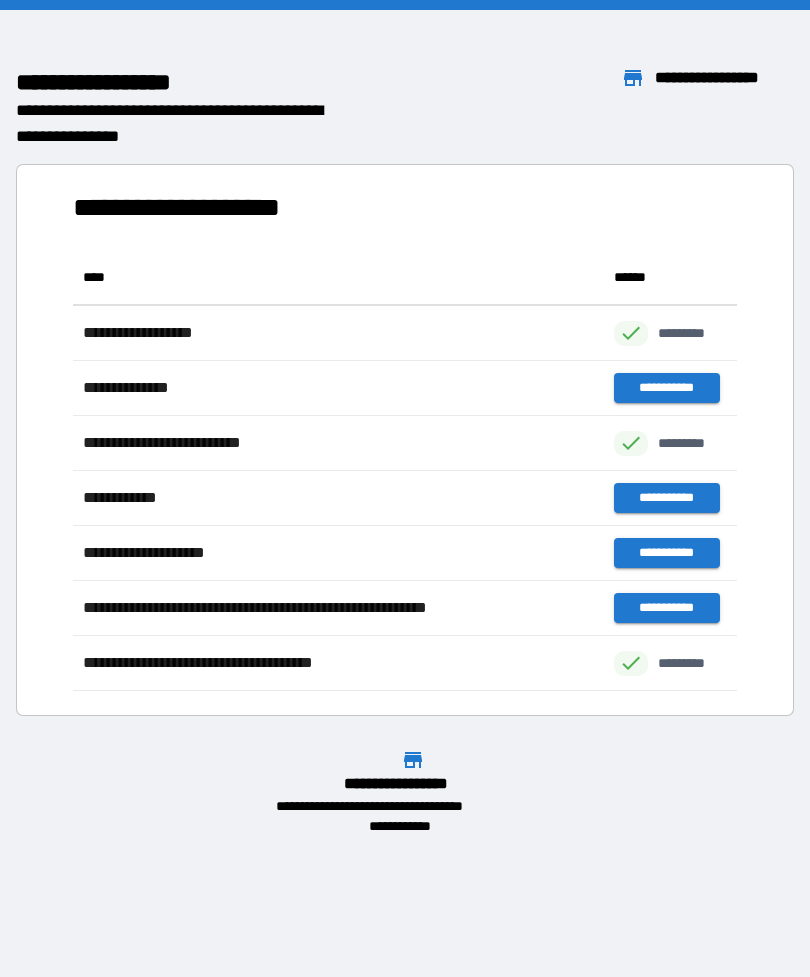 scroll, scrollTop: 441, scrollLeft: 664, axis: both 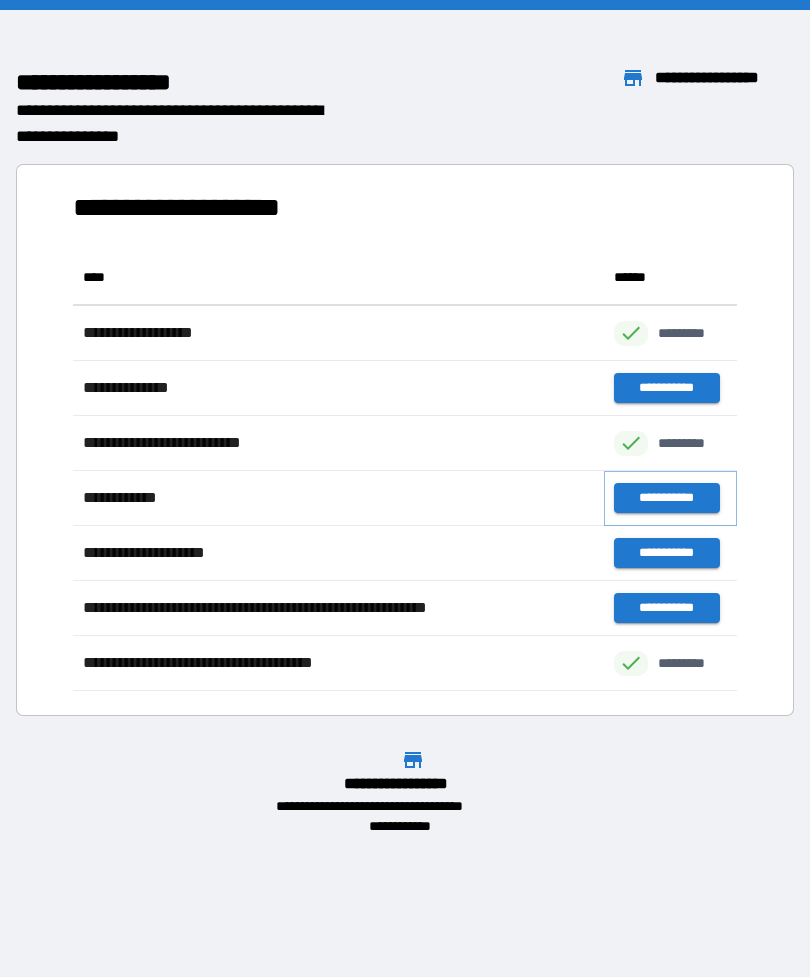 click on "**********" at bounding box center [666, 498] 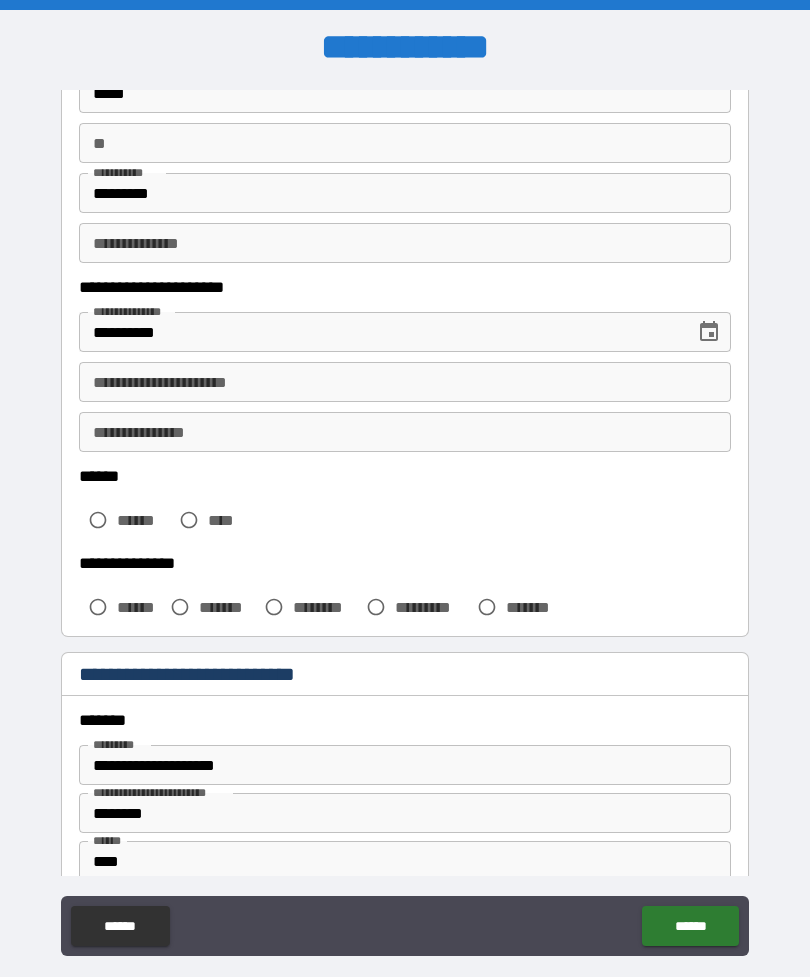 scroll, scrollTop: 167, scrollLeft: 0, axis: vertical 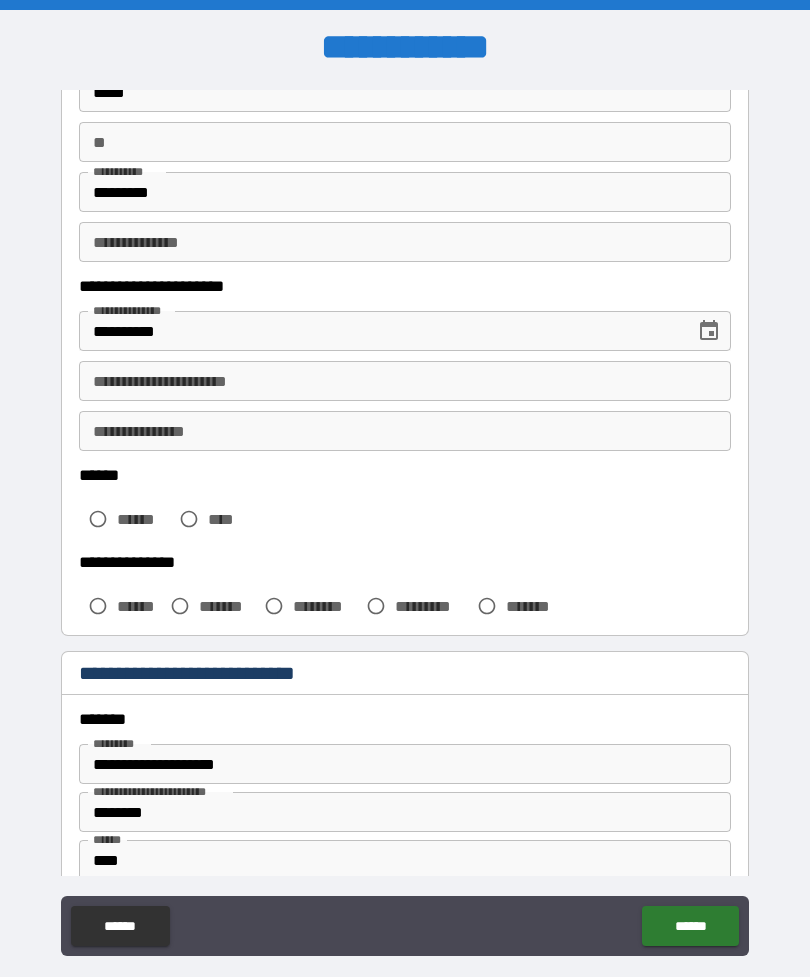 click on "**********" at bounding box center [405, 381] 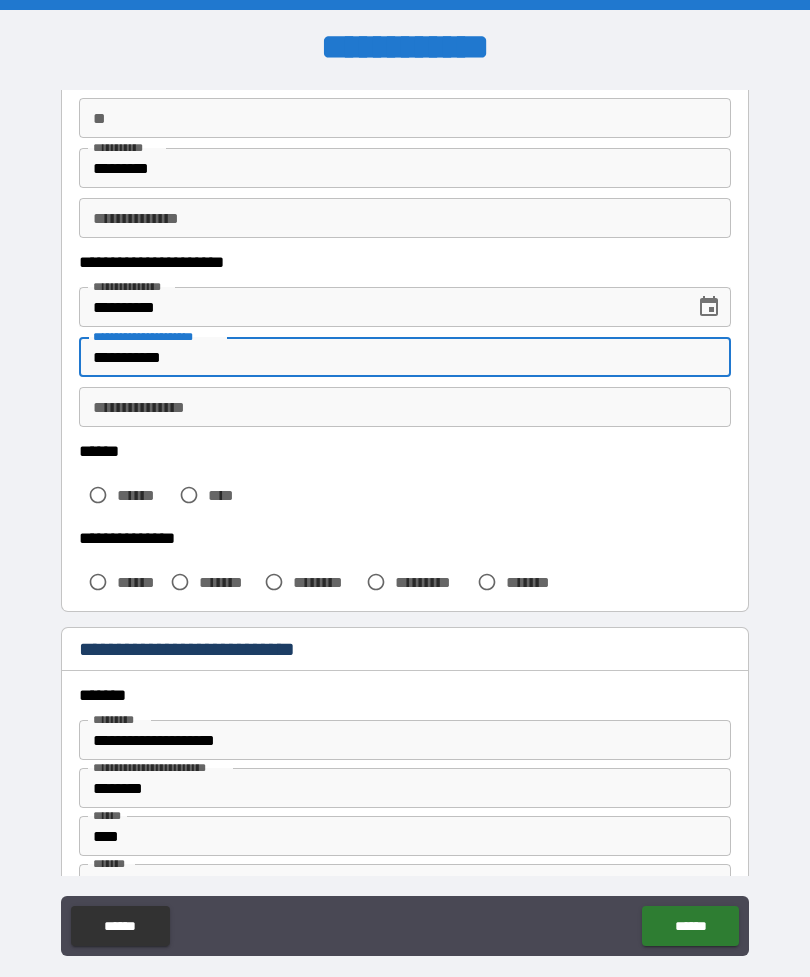 scroll, scrollTop: 190, scrollLeft: 0, axis: vertical 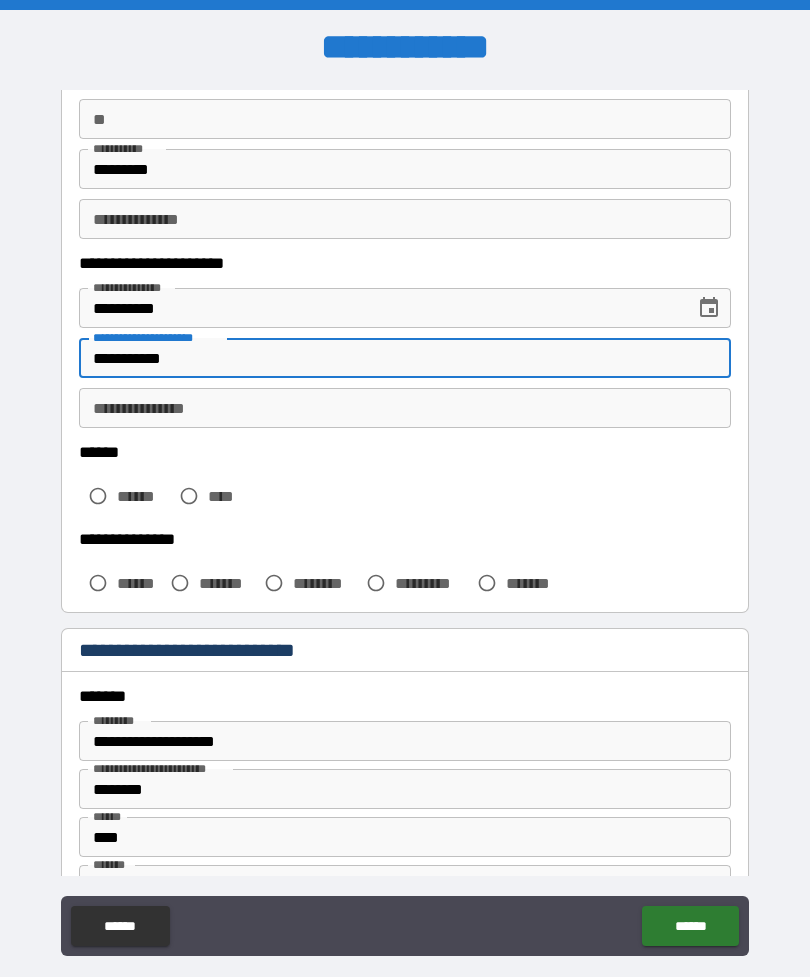 type on "**********" 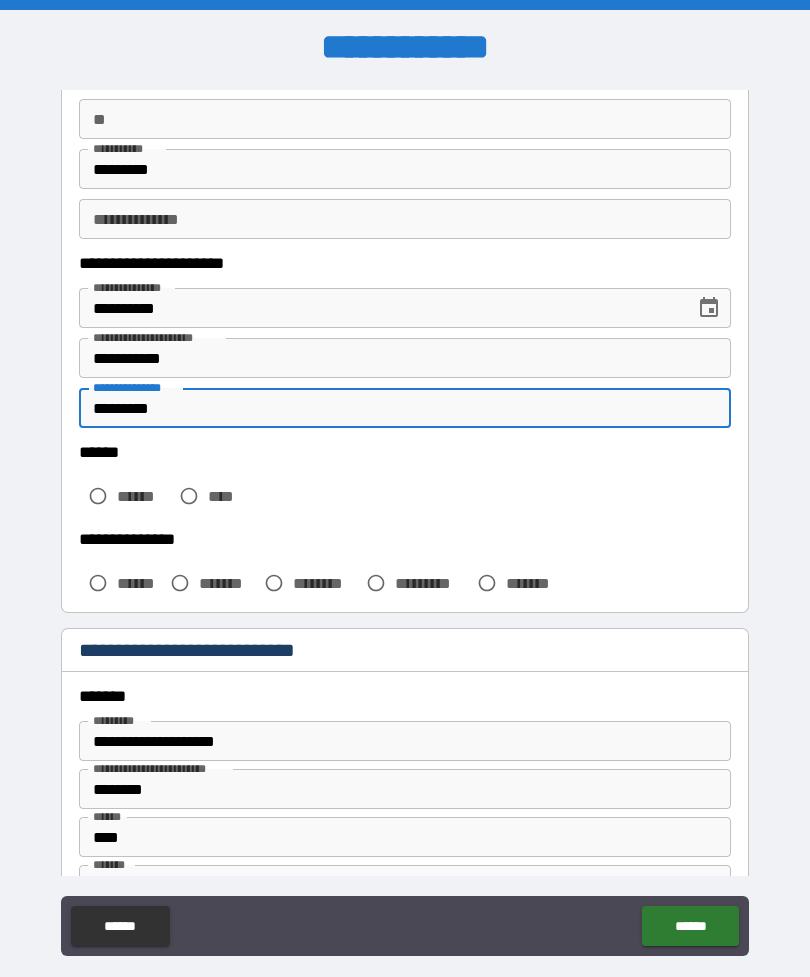 type on "*********" 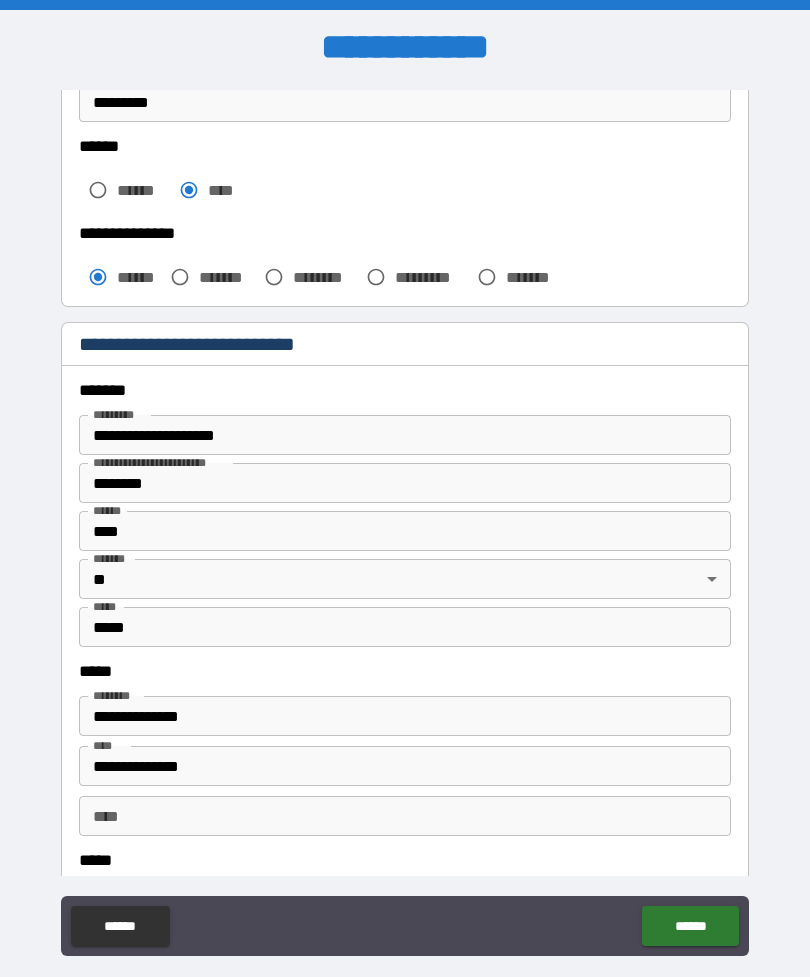 scroll, scrollTop: 502, scrollLeft: 0, axis: vertical 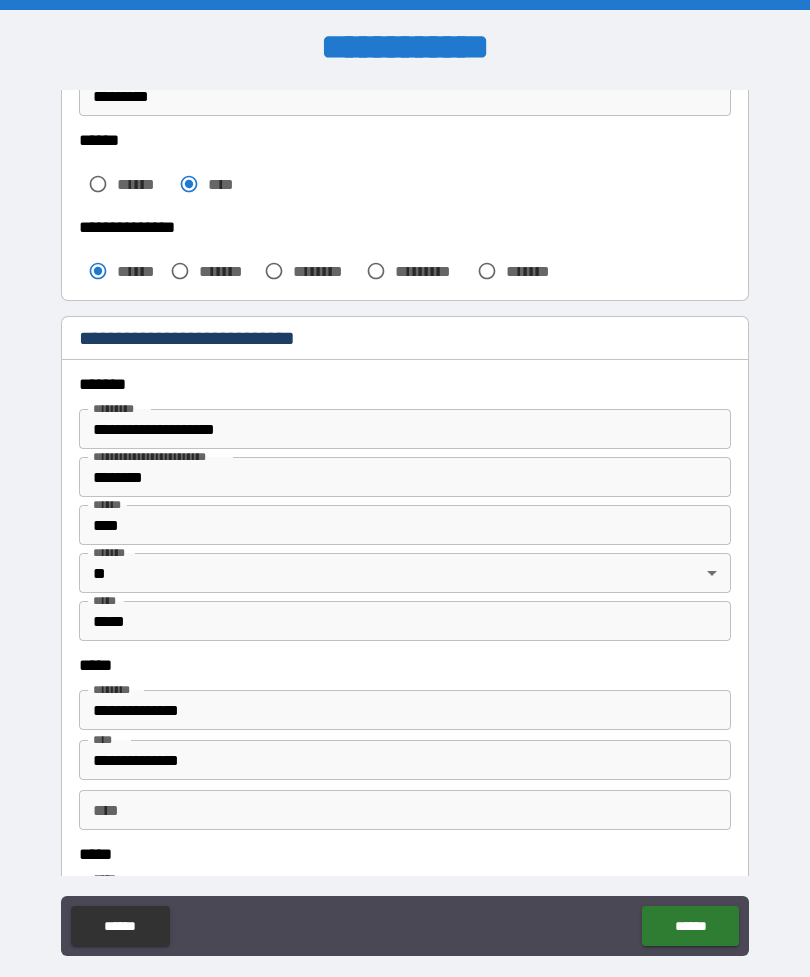 click on "**********" at bounding box center (405, 429) 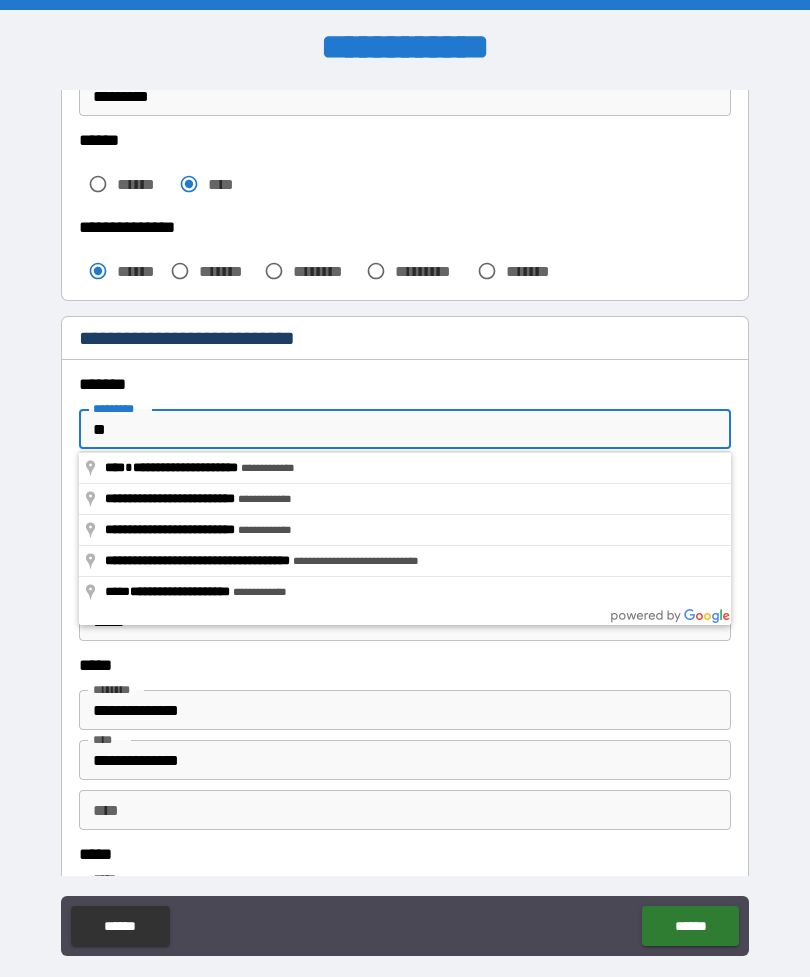 type on "*" 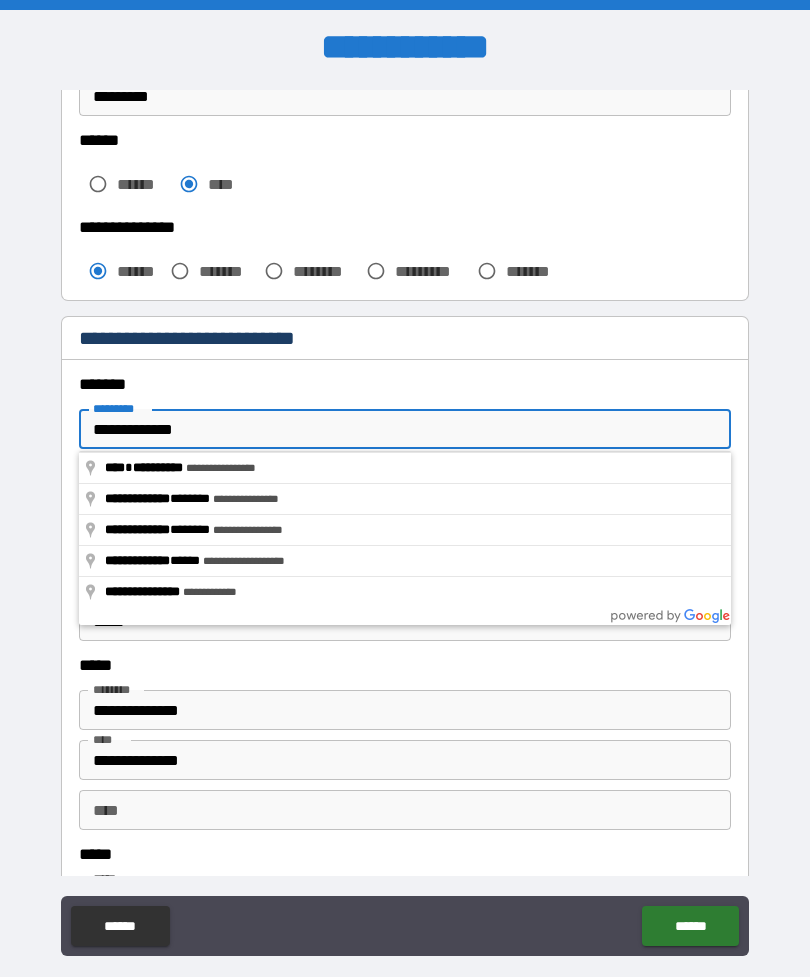 type on "**********" 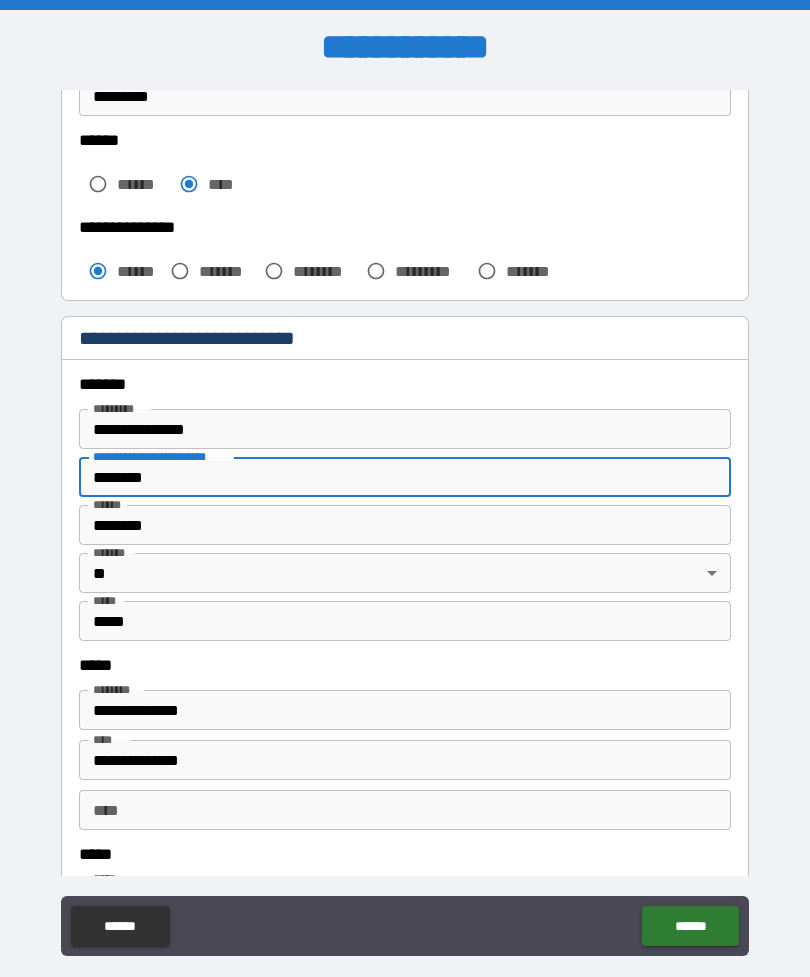click on "********" at bounding box center (405, 477) 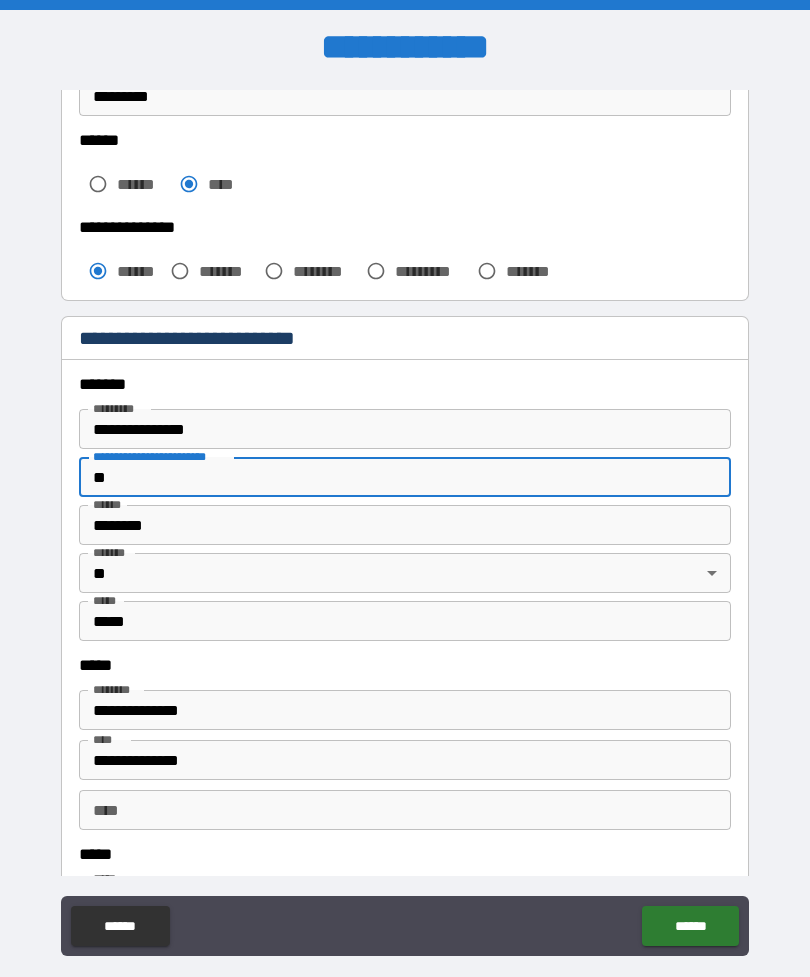 type on "*" 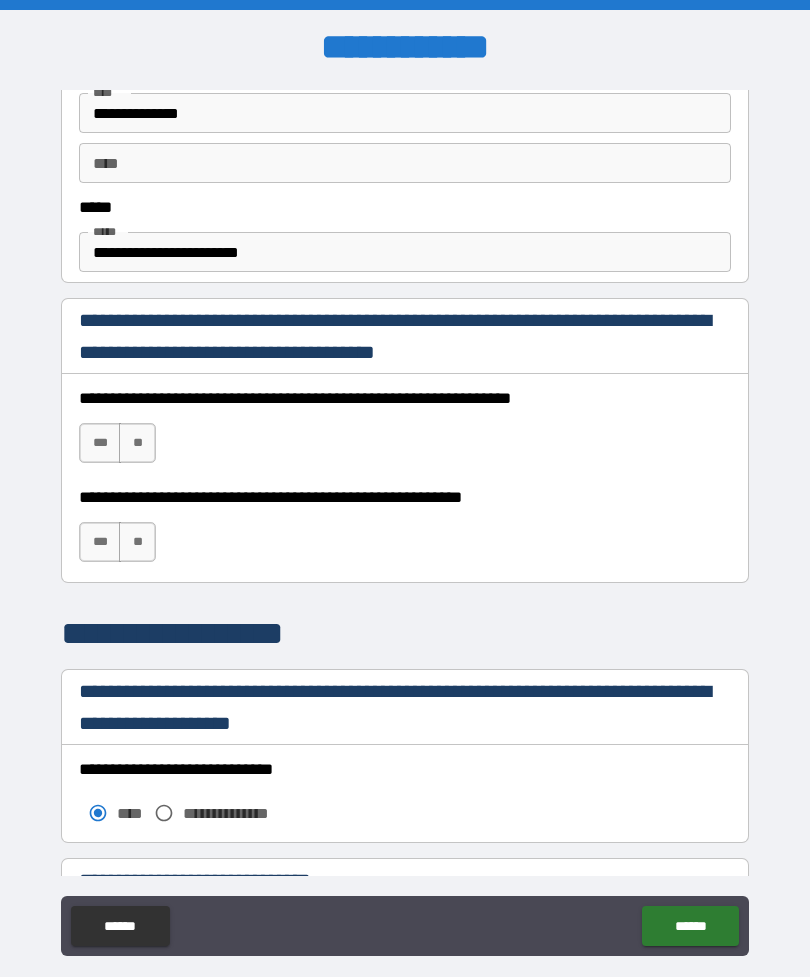 scroll, scrollTop: 1153, scrollLeft: 0, axis: vertical 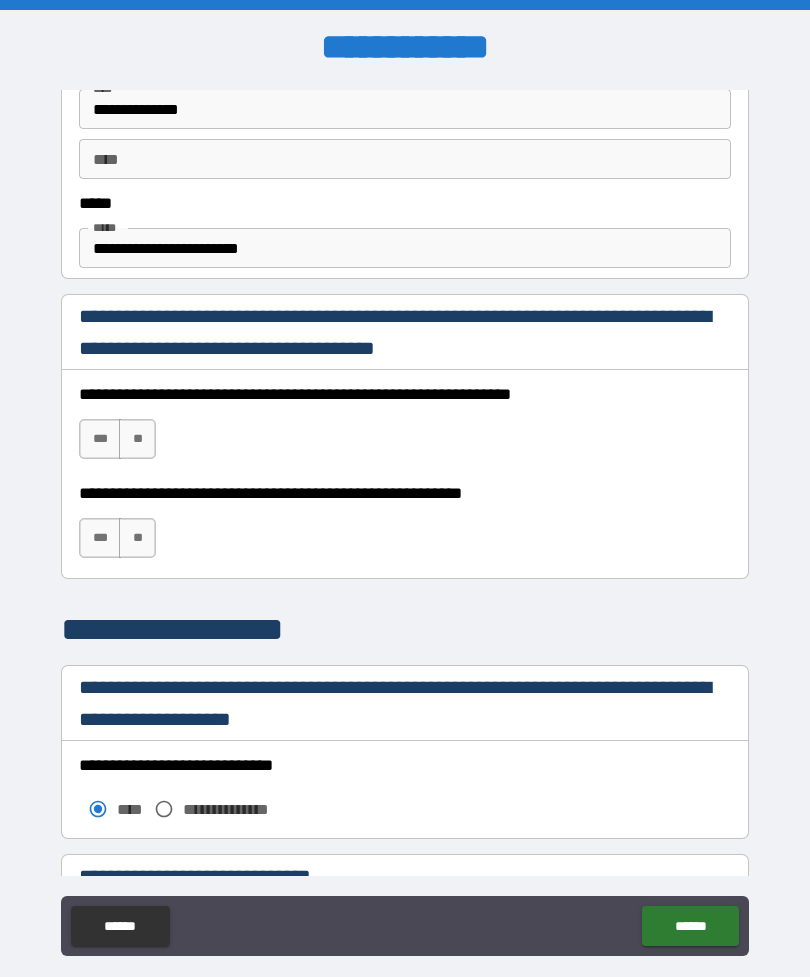 type 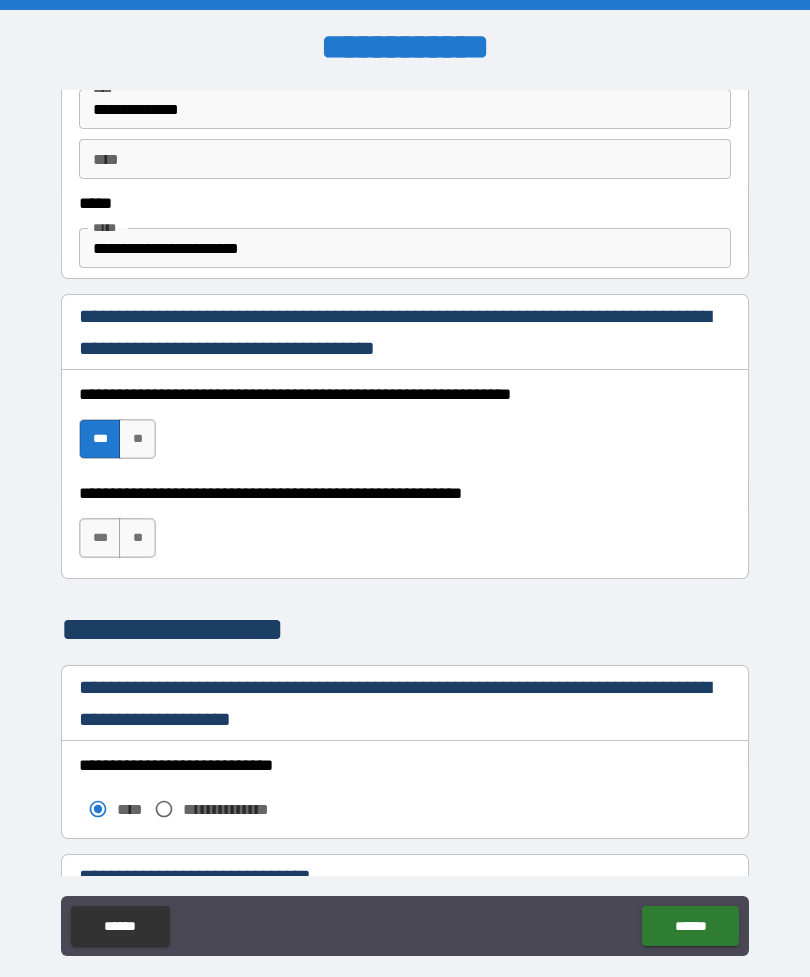 click on "***" at bounding box center [100, 538] 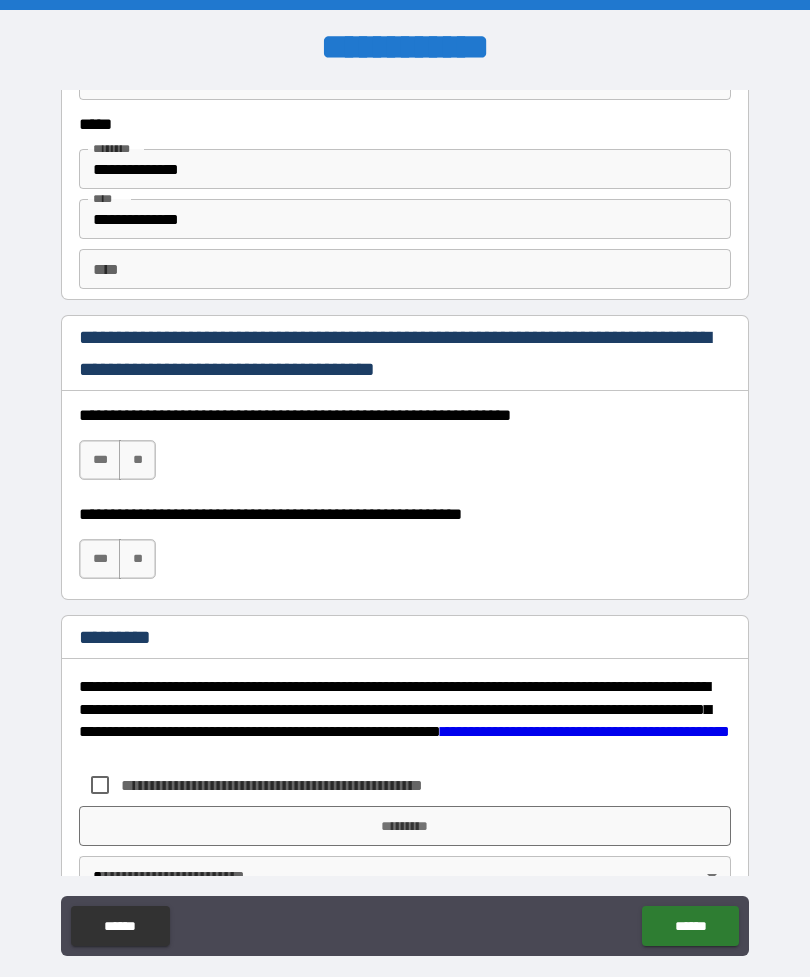 scroll, scrollTop: 2770, scrollLeft: 0, axis: vertical 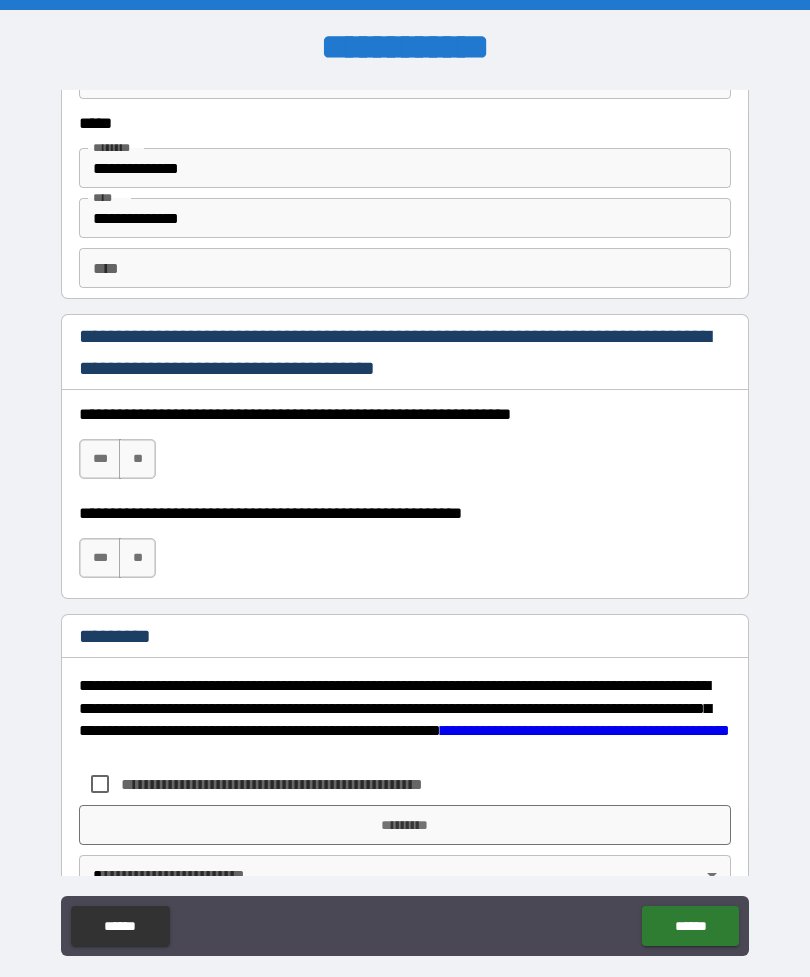 click on "***" at bounding box center [100, 459] 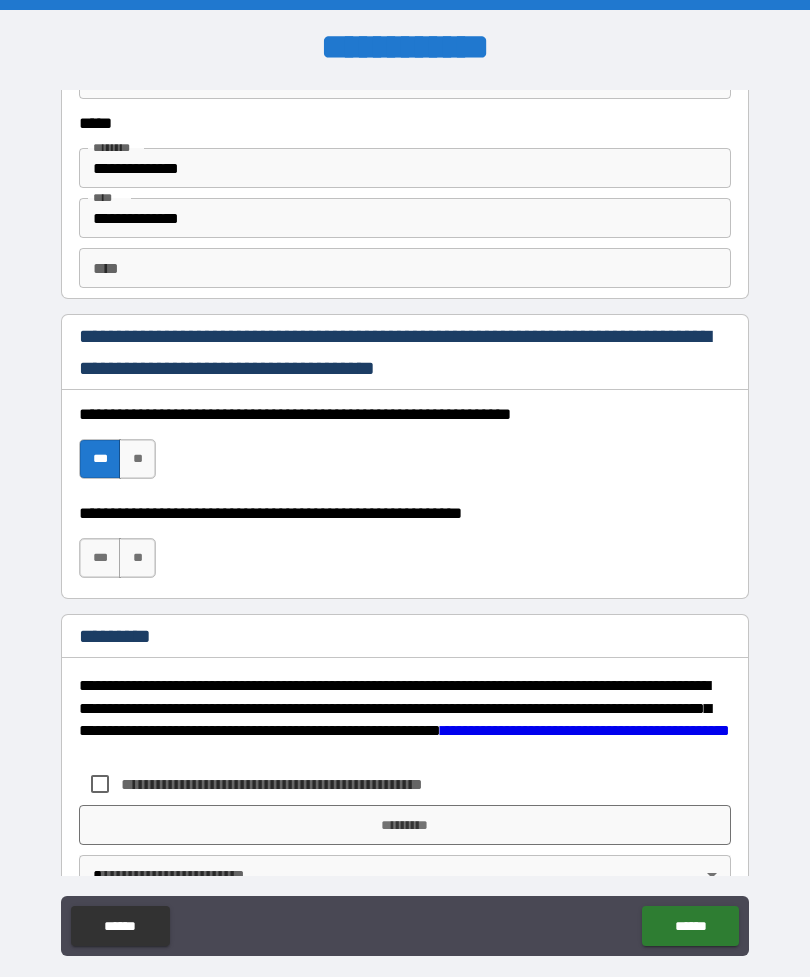 click on "***" at bounding box center (100, 558) 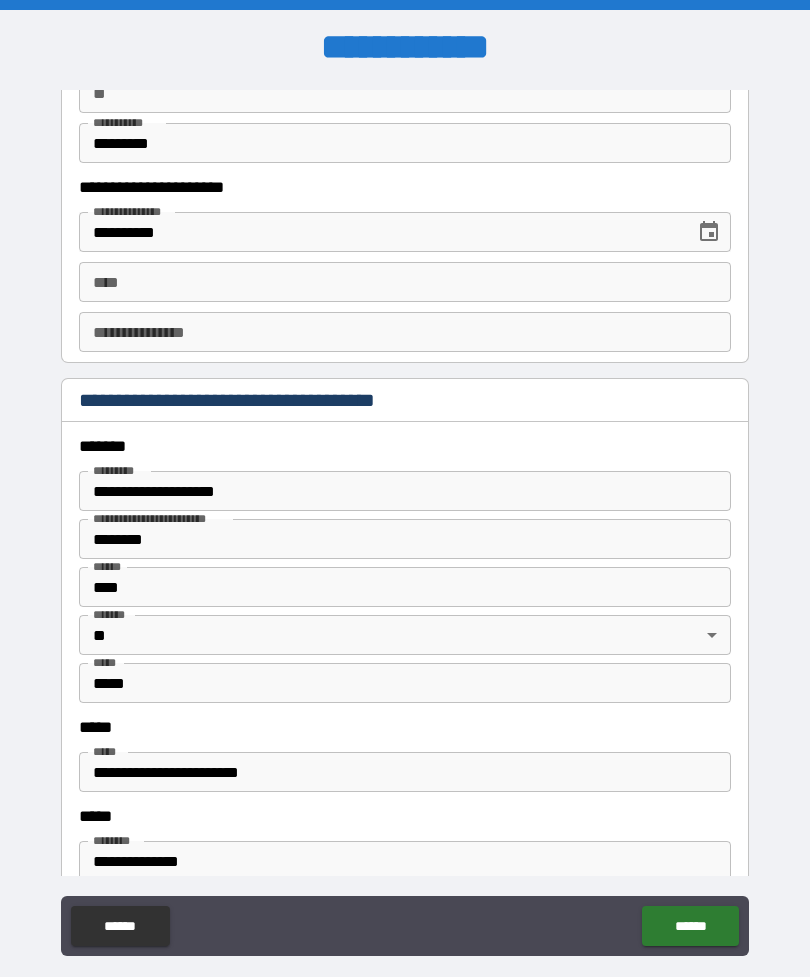 scroll, scrollTop: 2086, scrollLeft: 0, axis: vertical 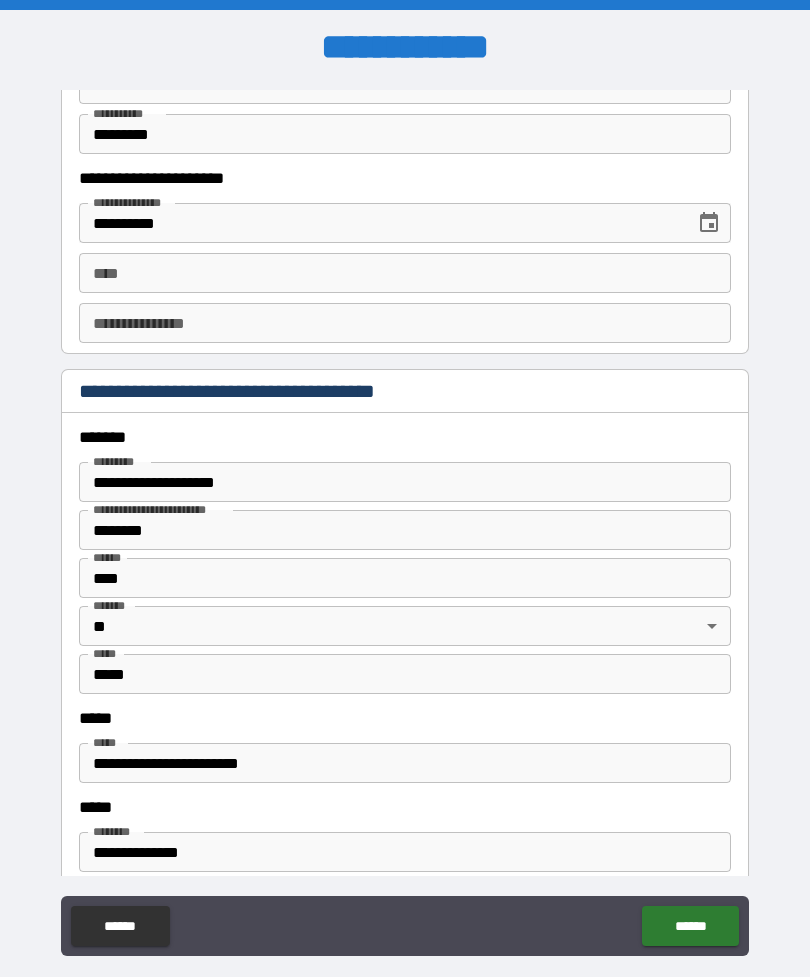 click on "**********" at bounding box center (405, 482) 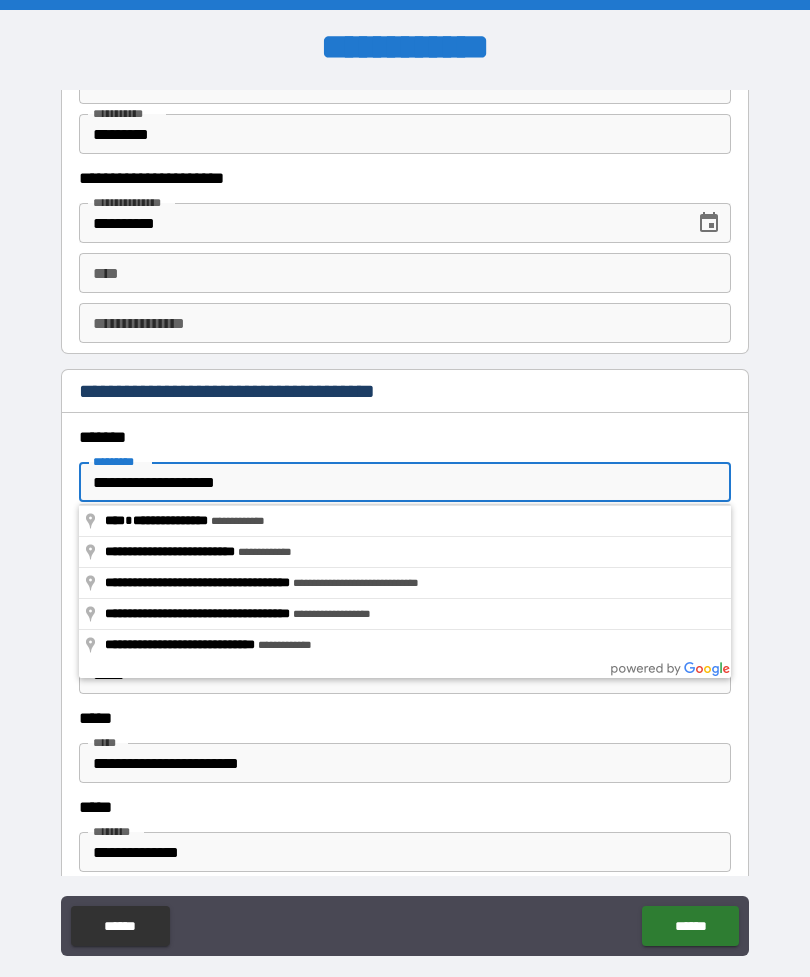 click on "*******" at bounding box center (405, 437) 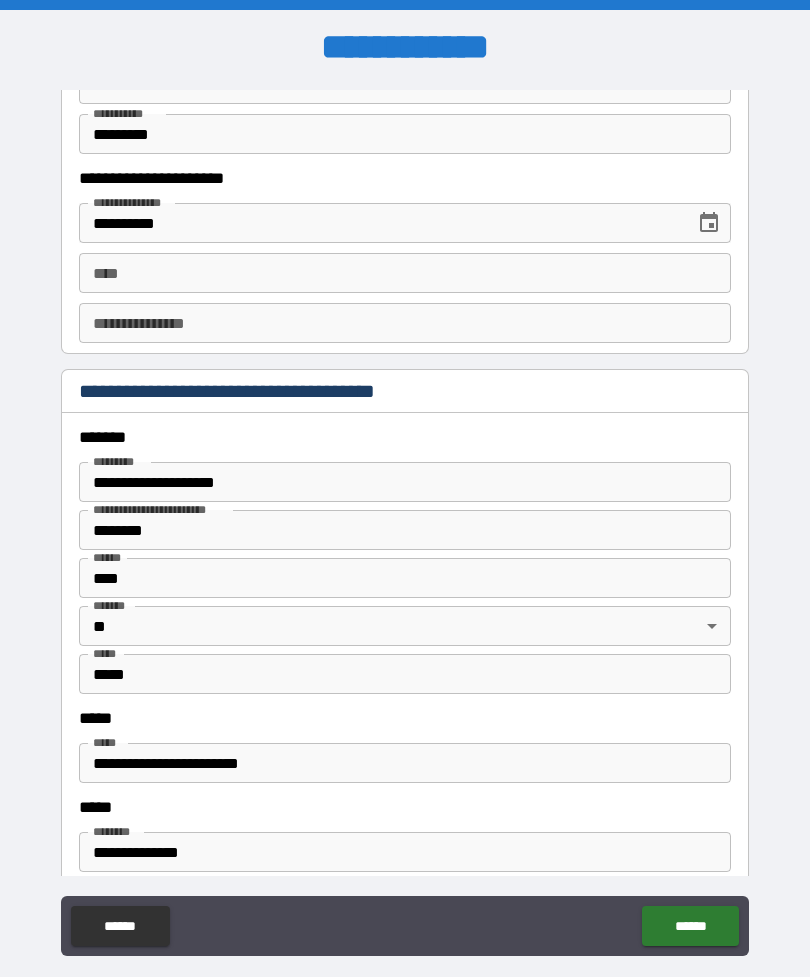 click on "********" at bounding box center [405, 530] 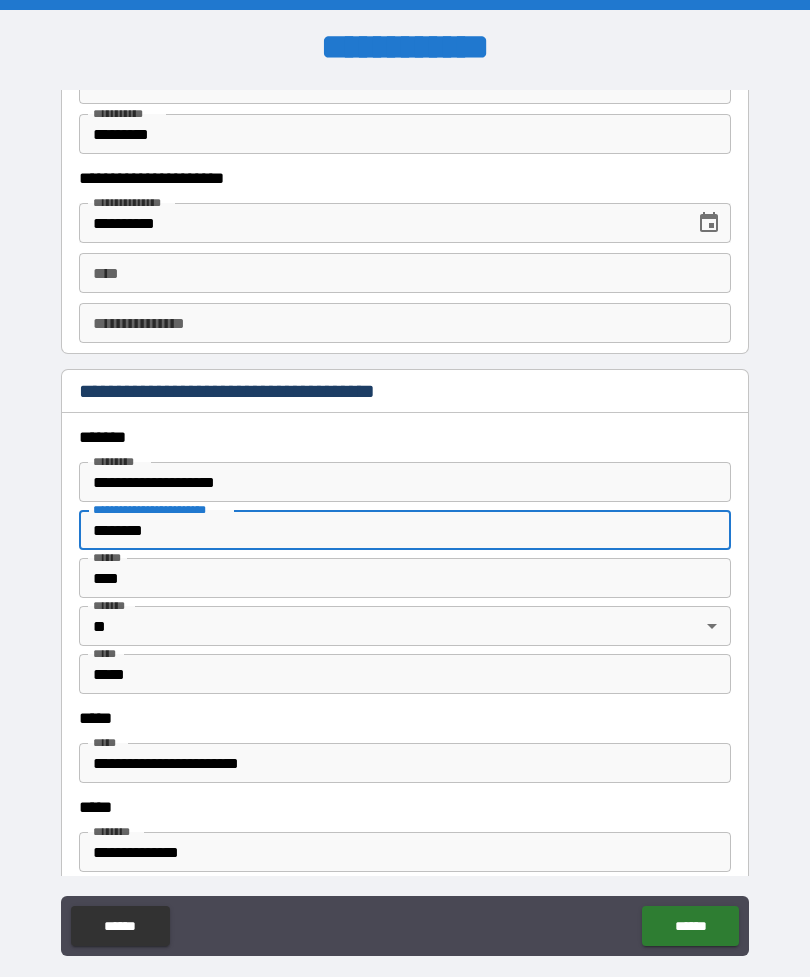 click on "********" at bounding box center [405, 530] 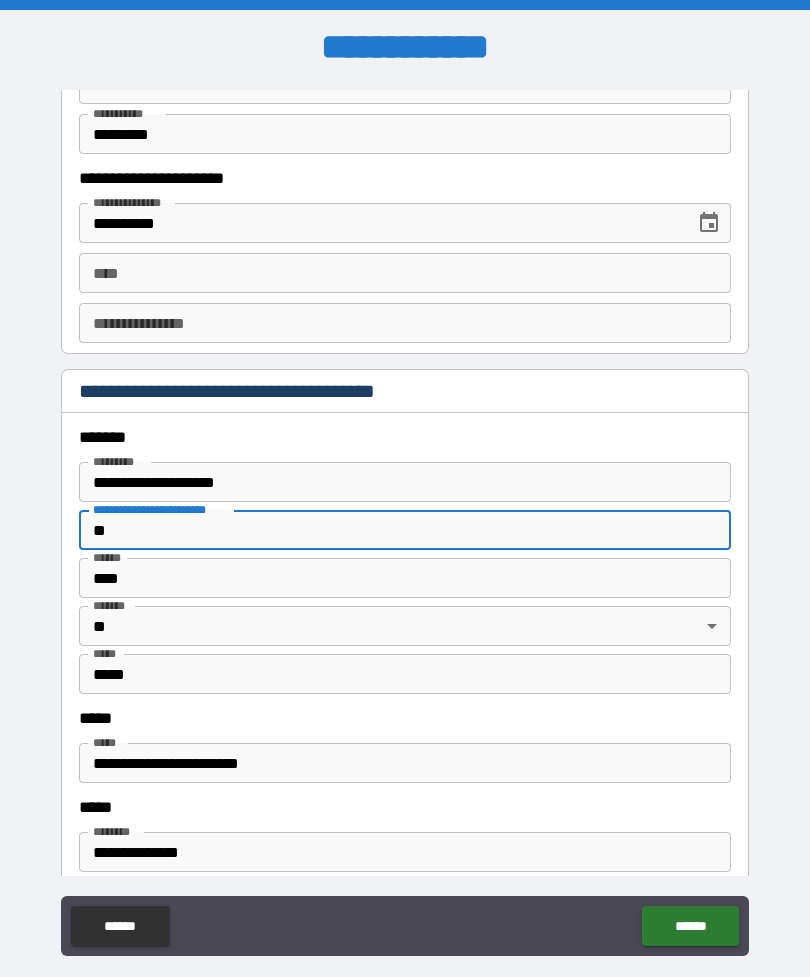 type on "*" 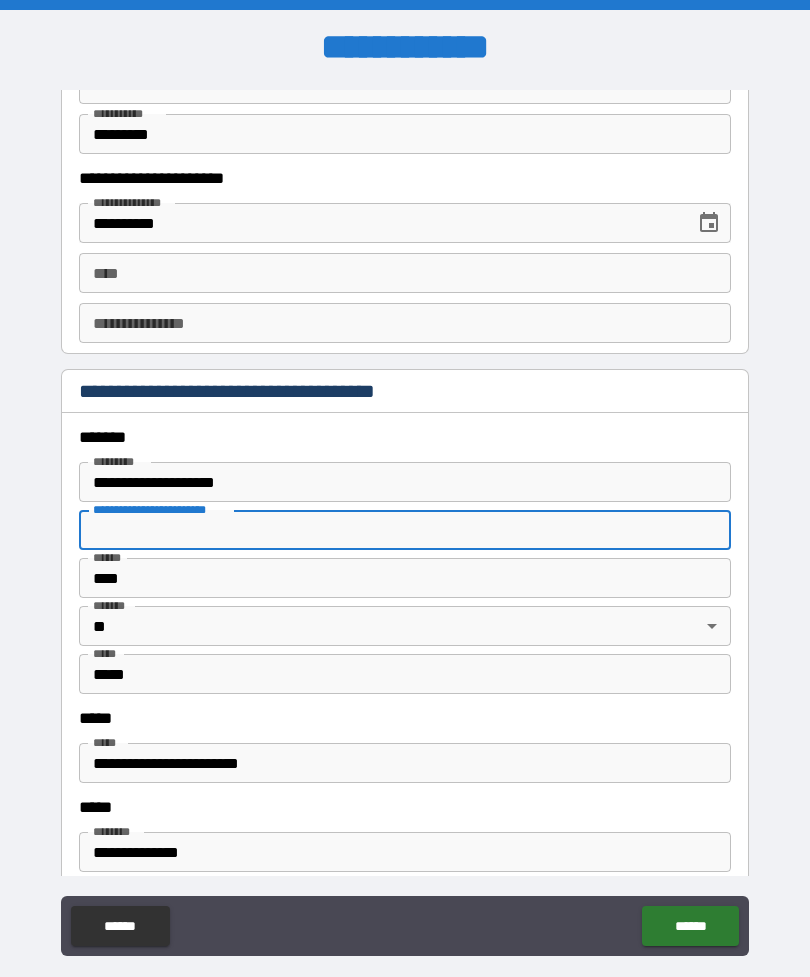 type 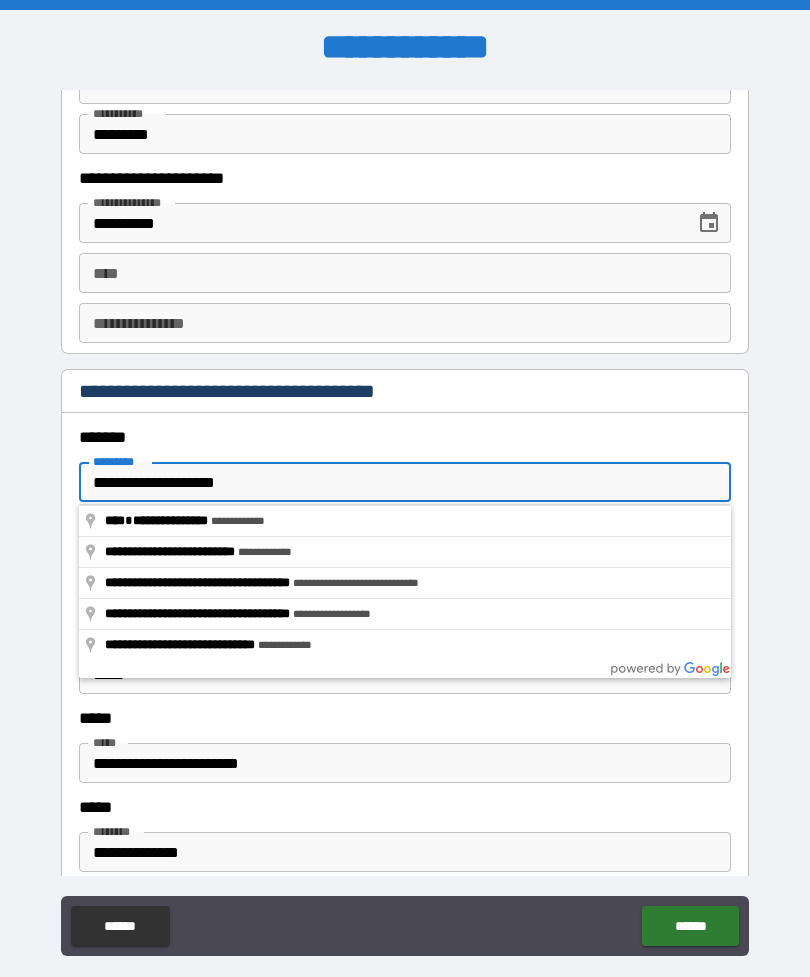 click on "**********" at bounding box center (405, 482) 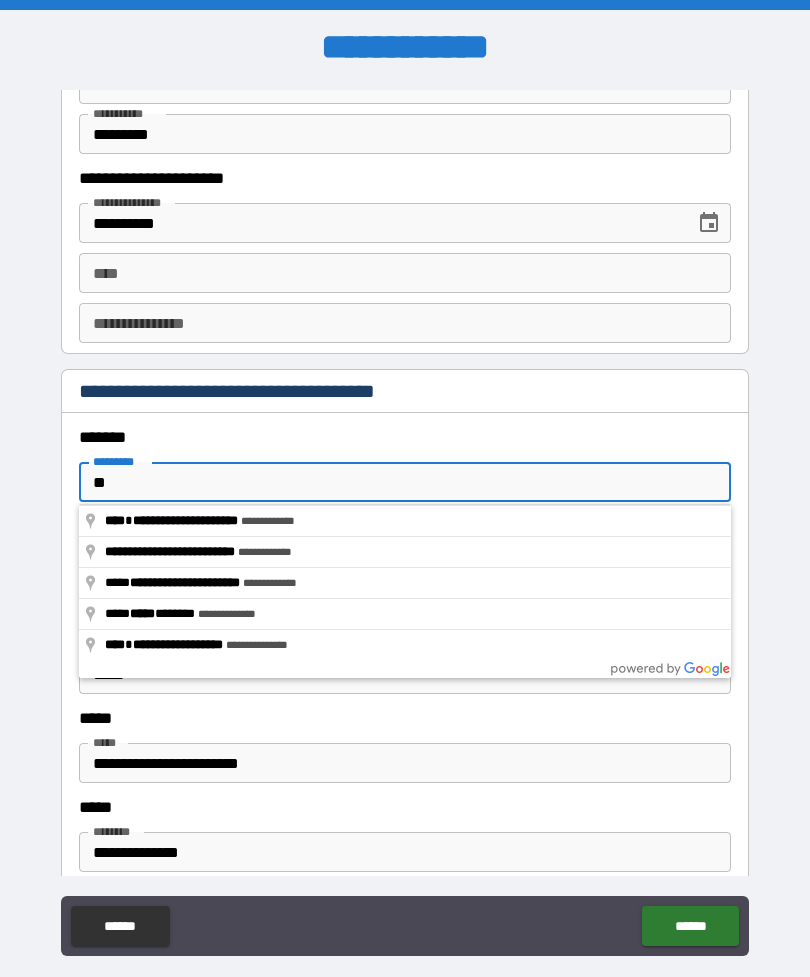 type on "*" 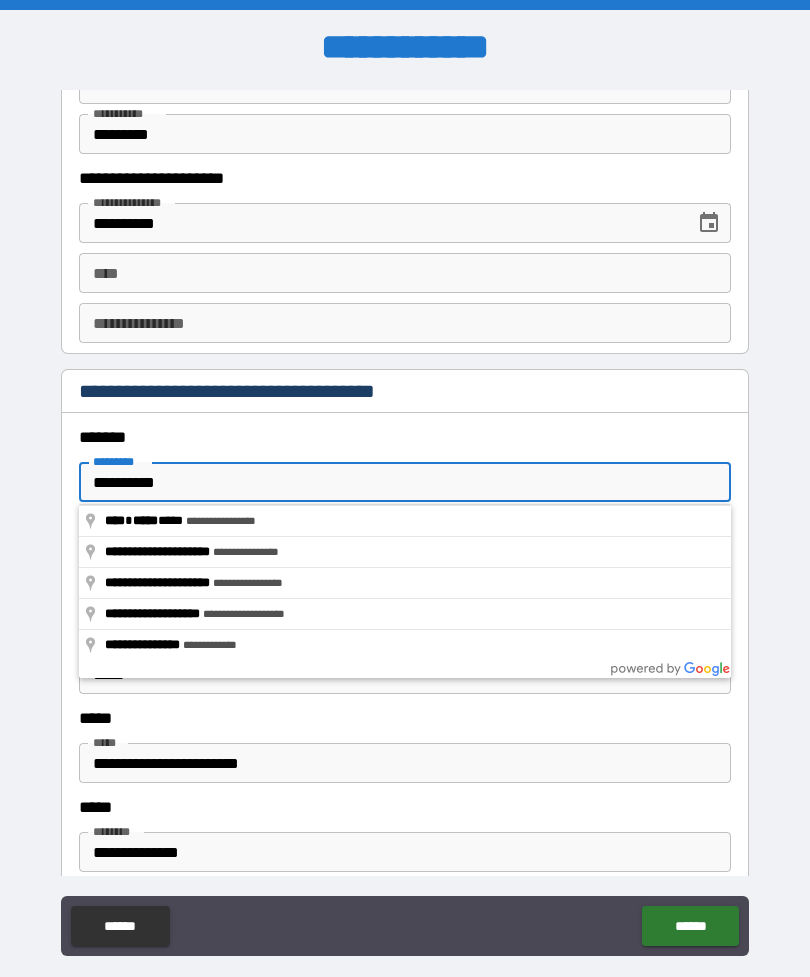 type on "**********" 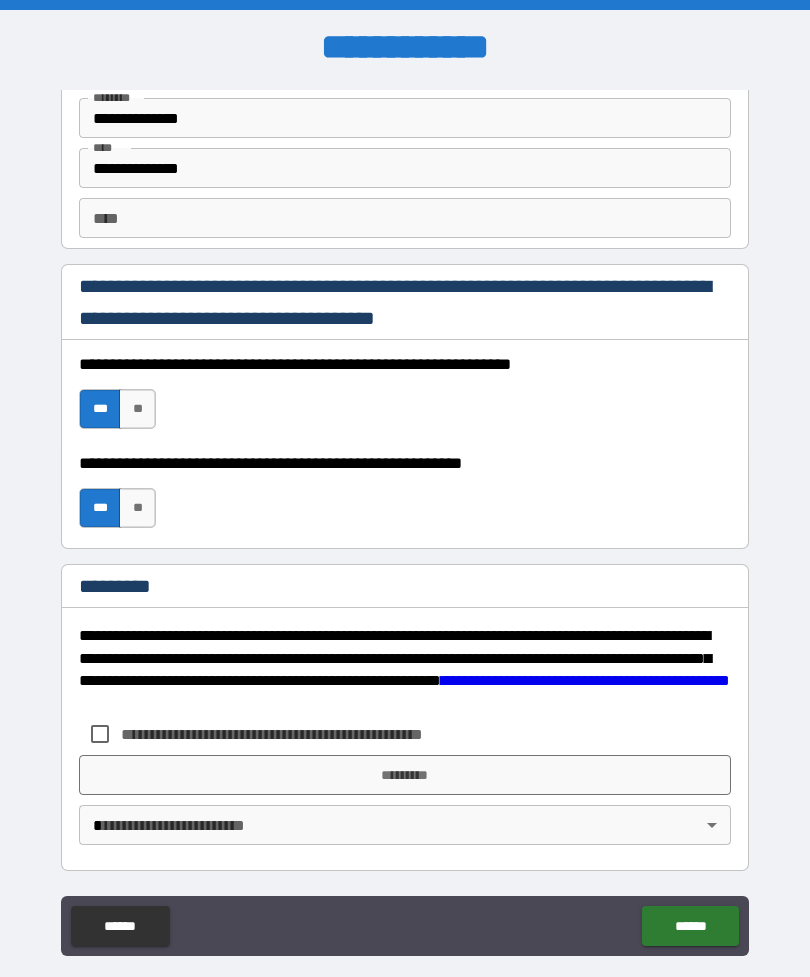 scroll, scrollTop: 2820, scrollLeft: 0, axis: vertical 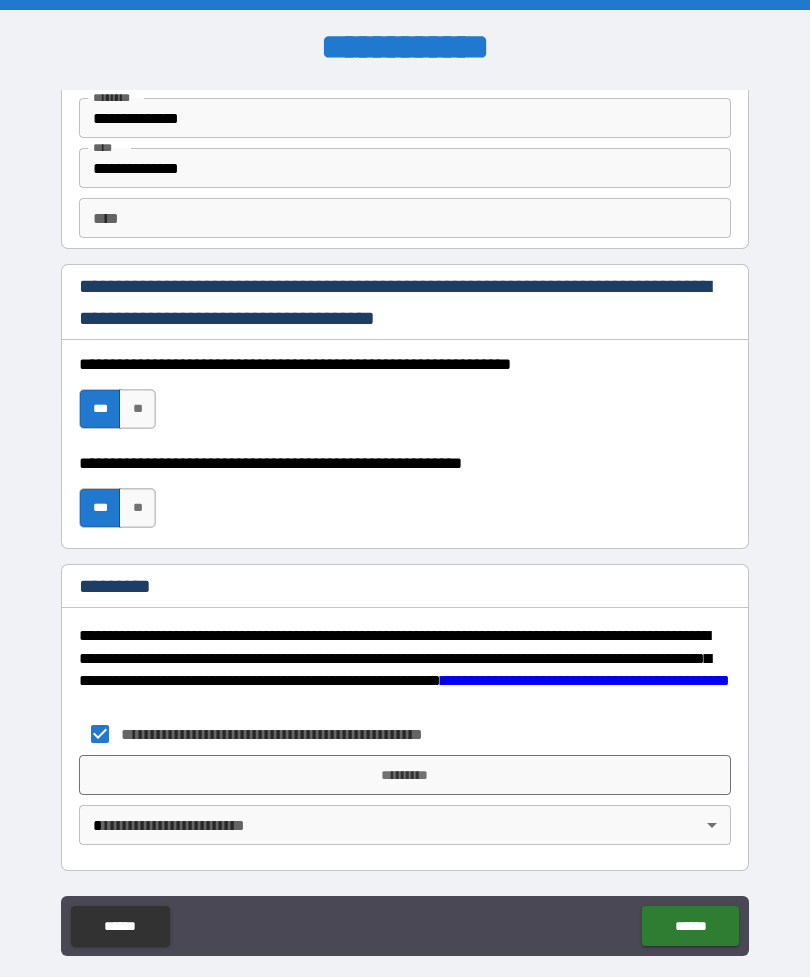 click on "**********" at bounding box center (405, 520) 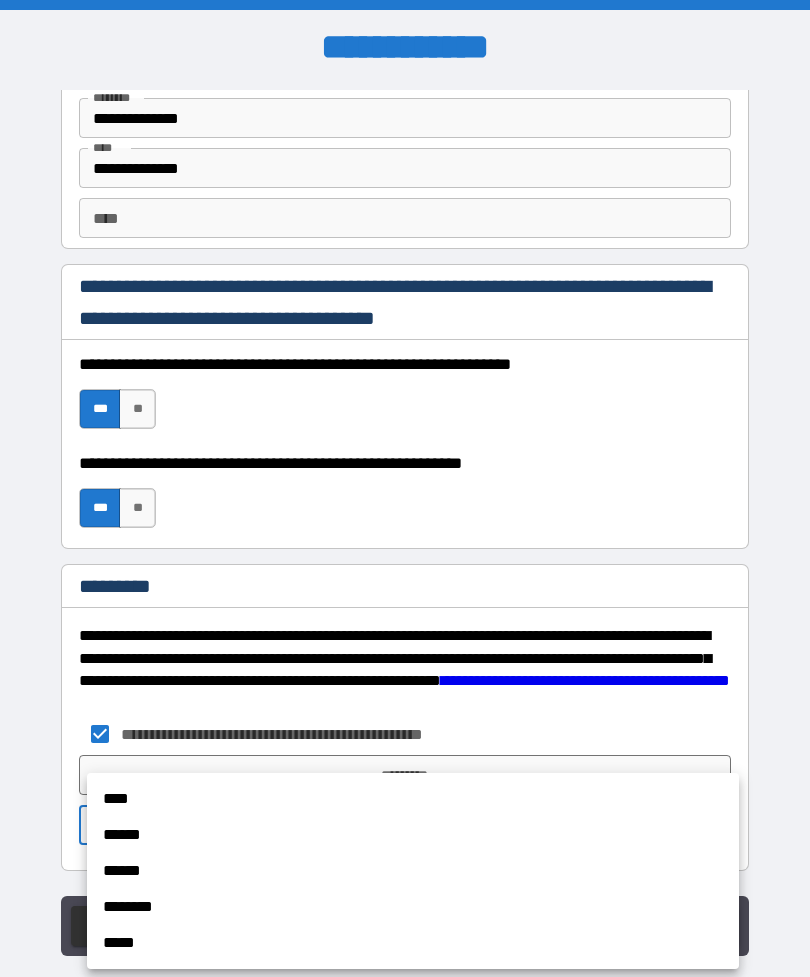 click on "****" at bounding box center (413, 799) 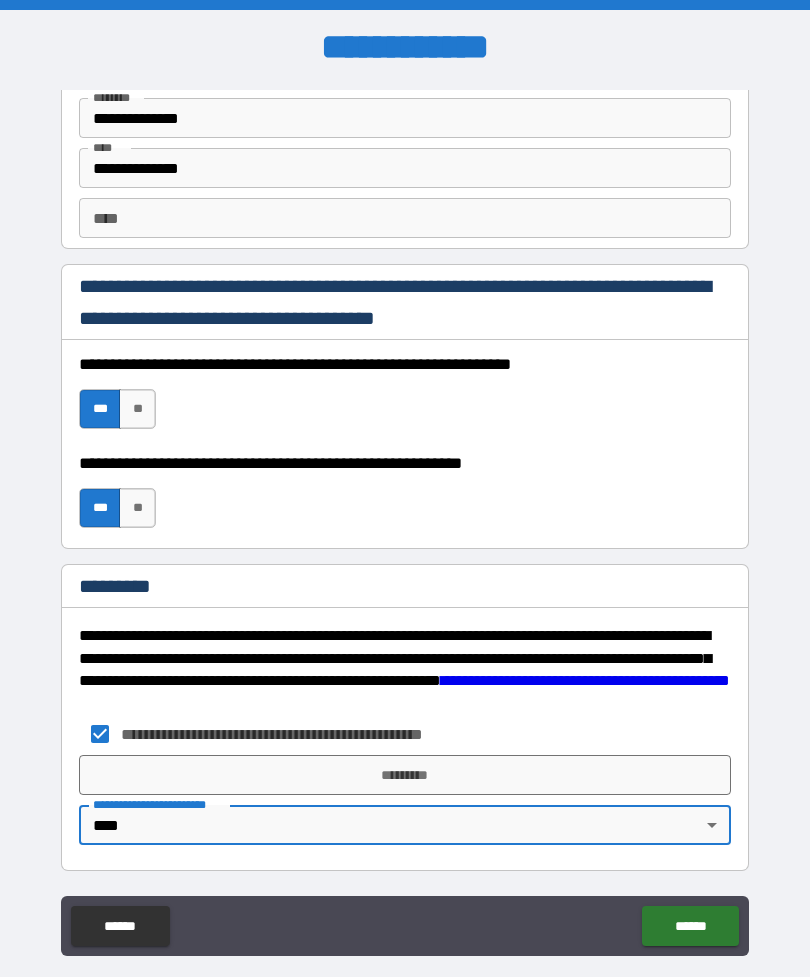 click on "*********" at bounding box center (405, 775) 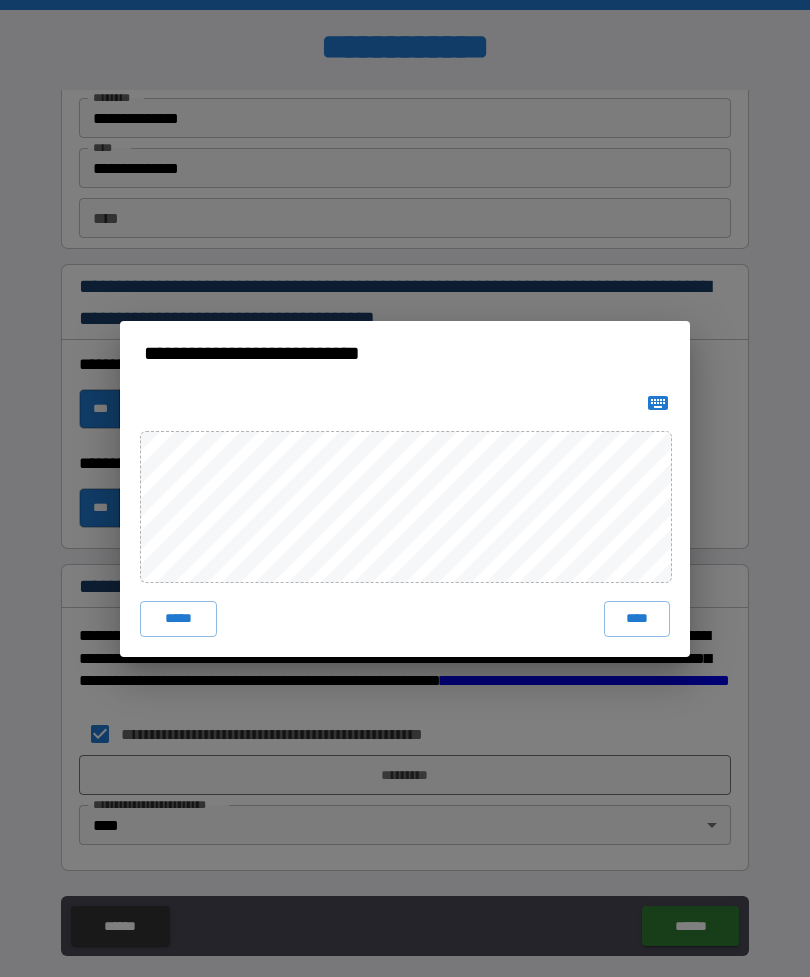 click on "****" at bounding box center (637, 619) 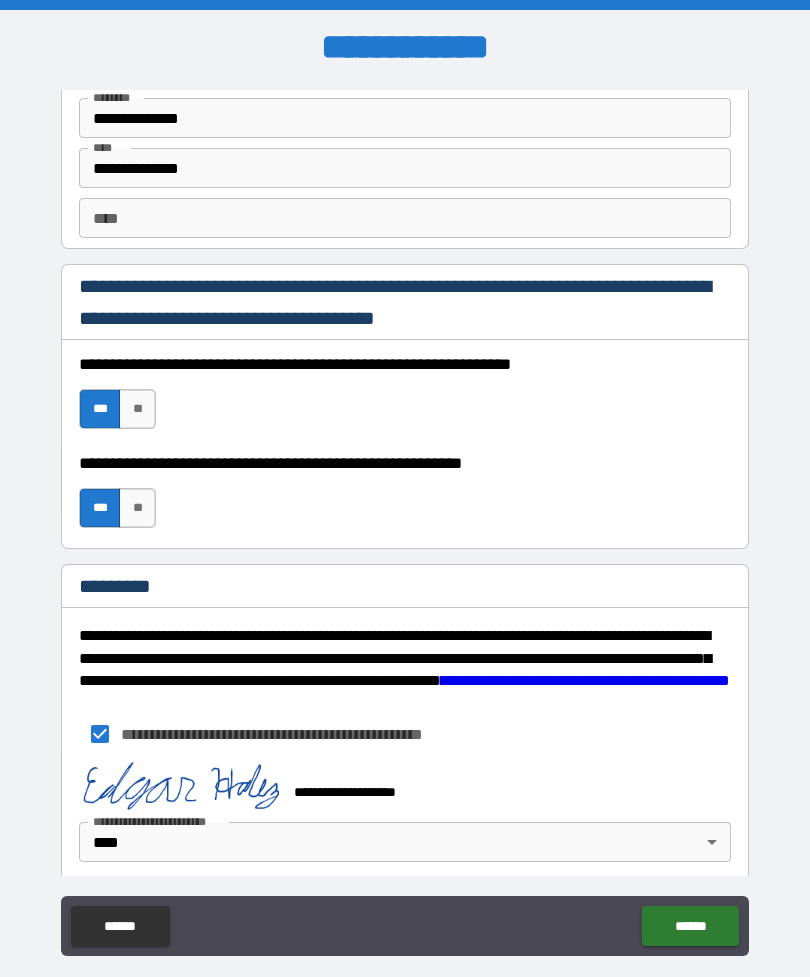scroll, scrollTop: 2810, scrollLeft: 0, axis: vertical 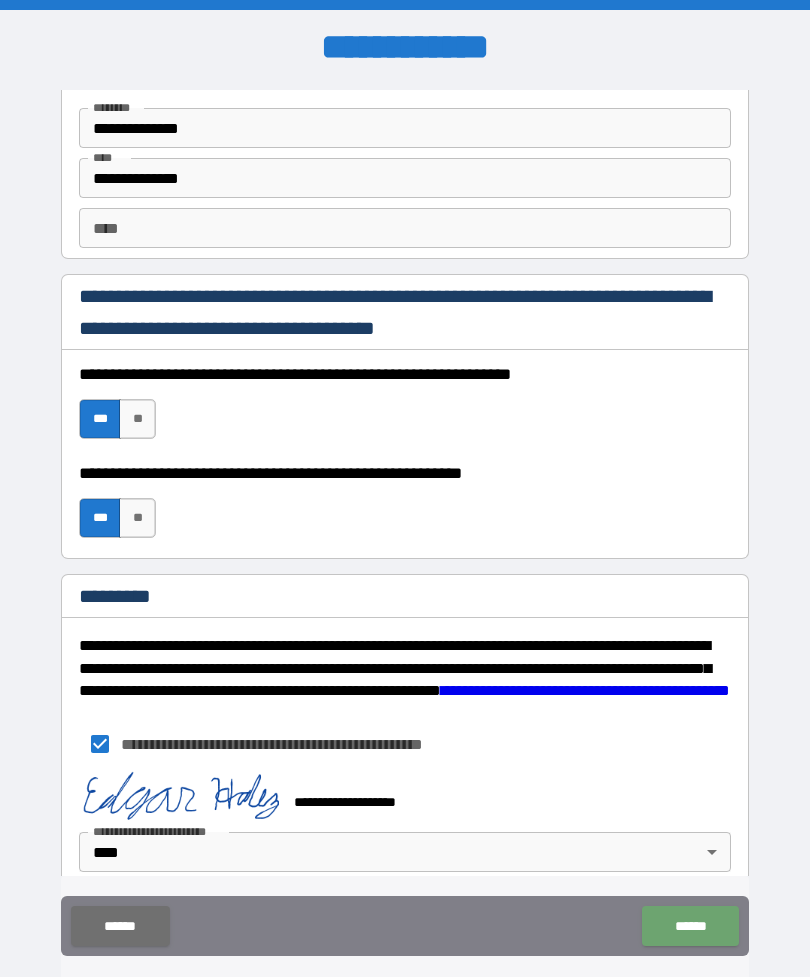 click on "******" at bounding box center [690, 926] 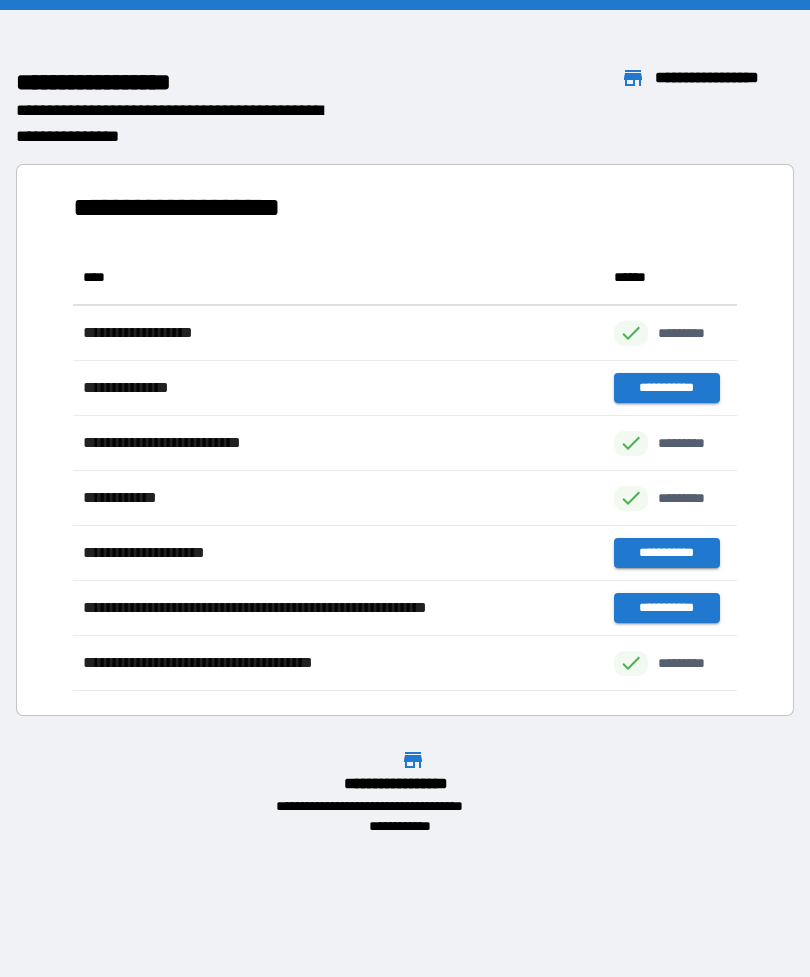 scroll, scrollTop: 1, scrollLeft: 1, axis: both 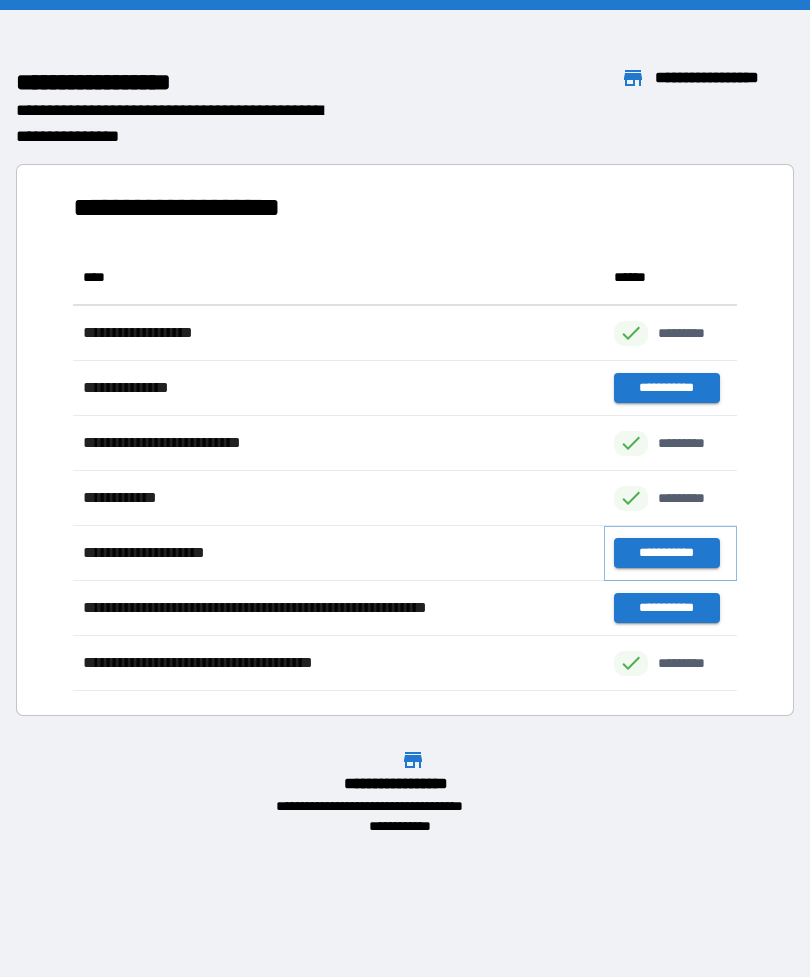 click on "**********" at bounding box center [666, 553] 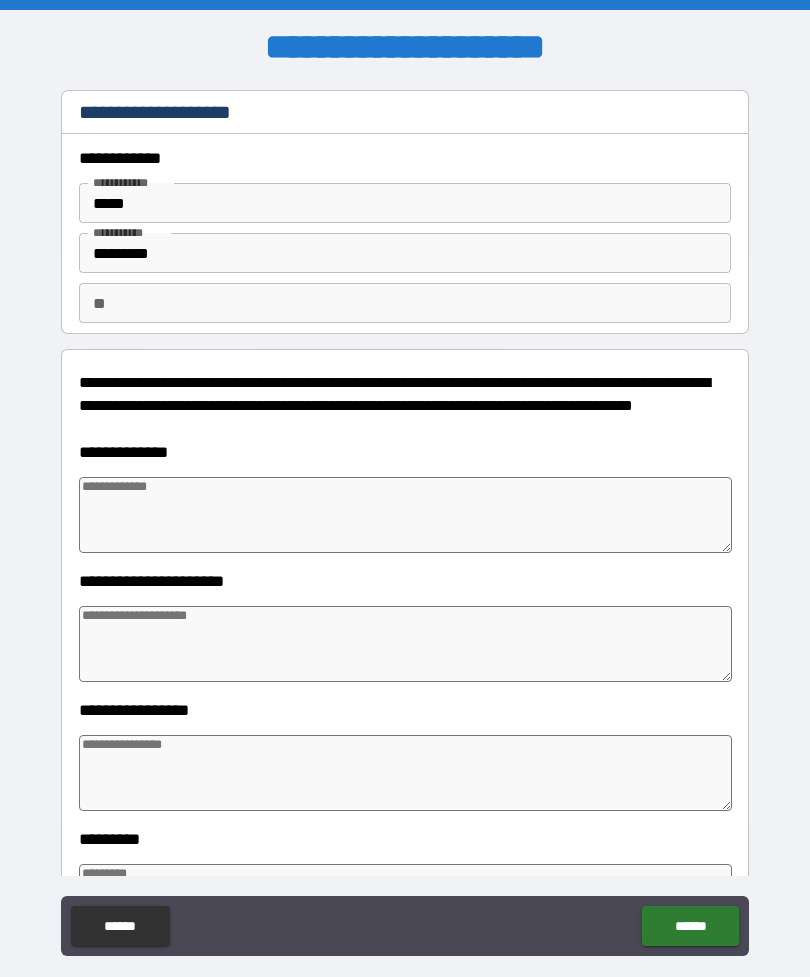 click at bounding box center [405, 515] 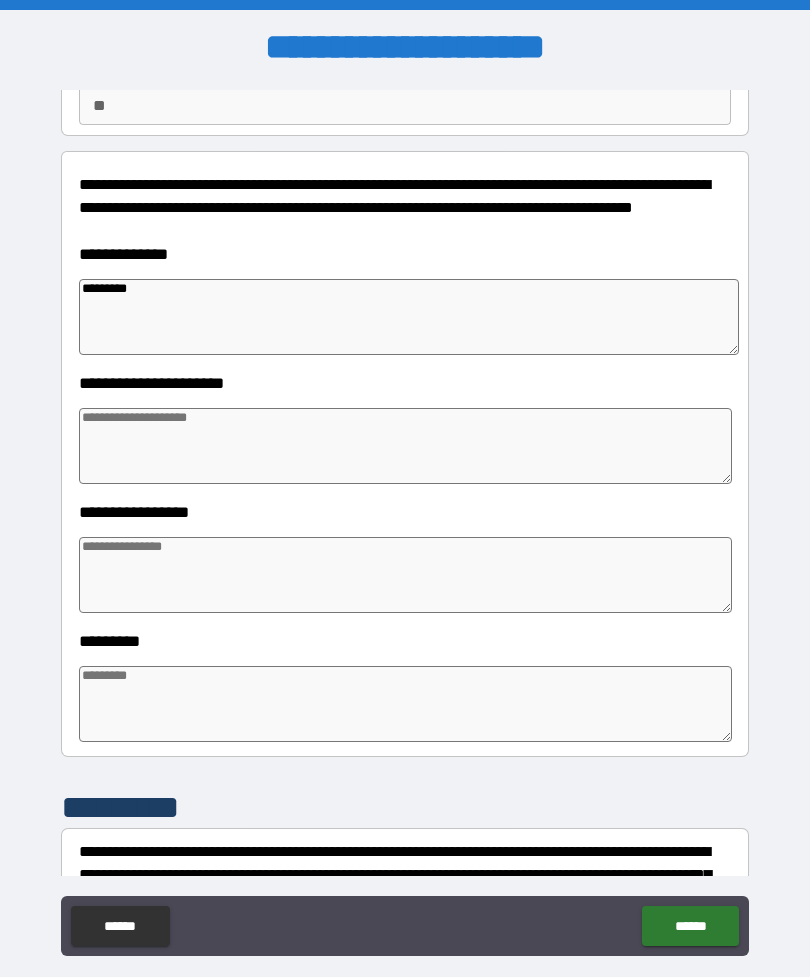 scroll, scrollTop: 199, scrollLeft: 0, axis: vertical 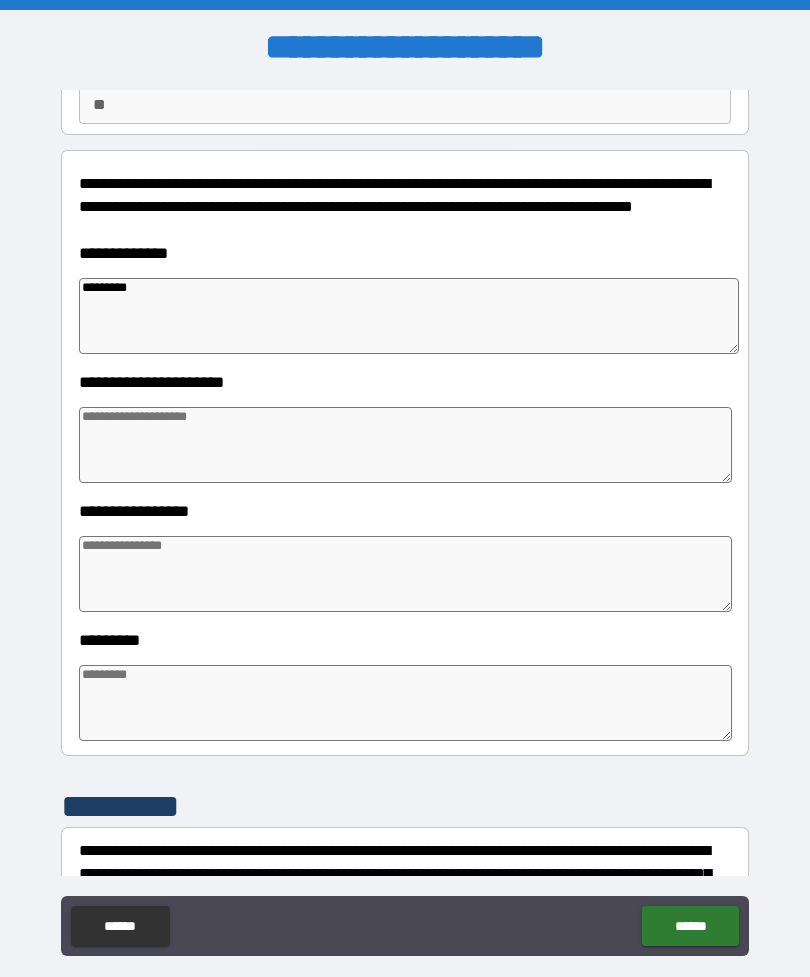 type on "*********" 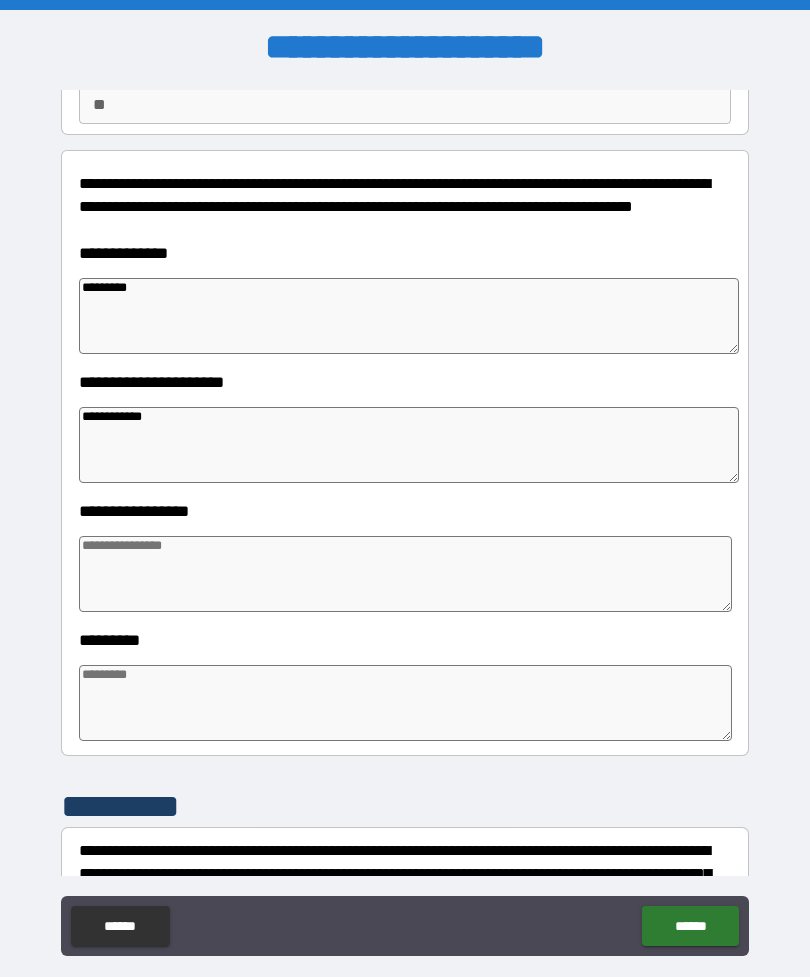 type on "**********" 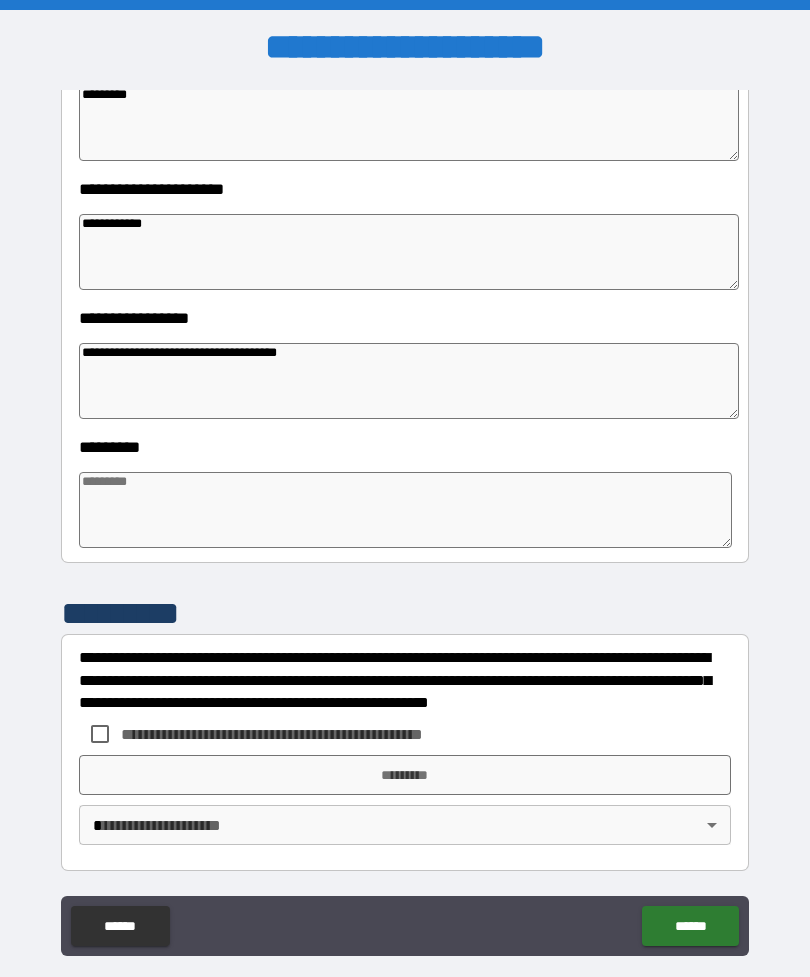 scroll, scrollTop: 392, scrollLeft: 0, axis: vertical 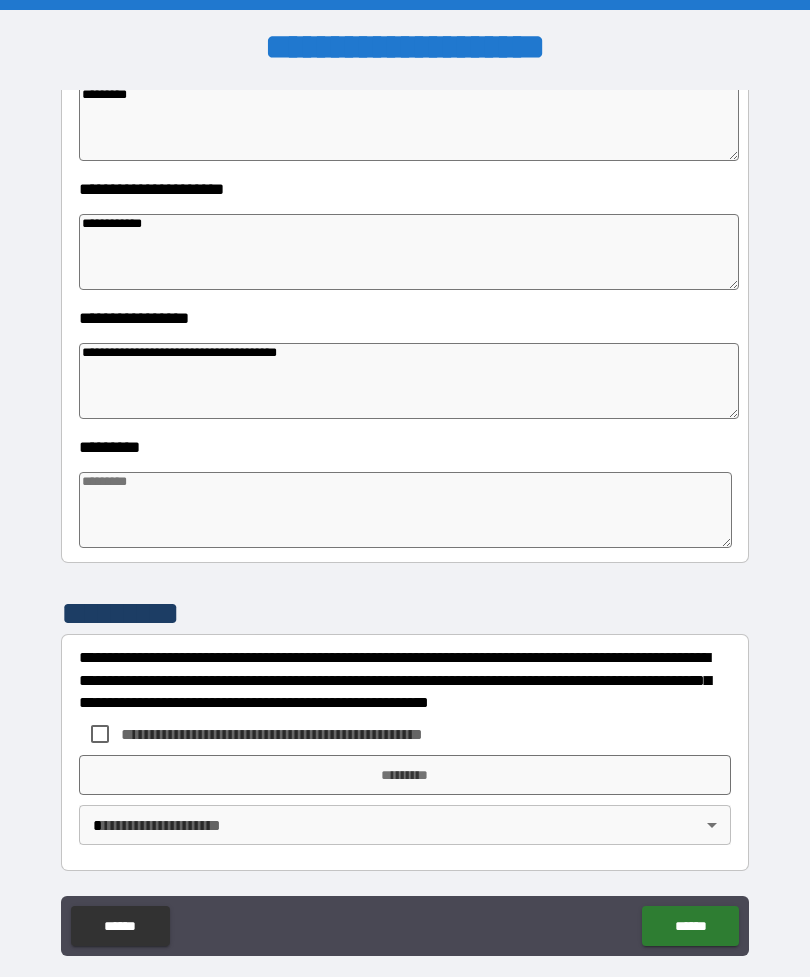 type on "**********" 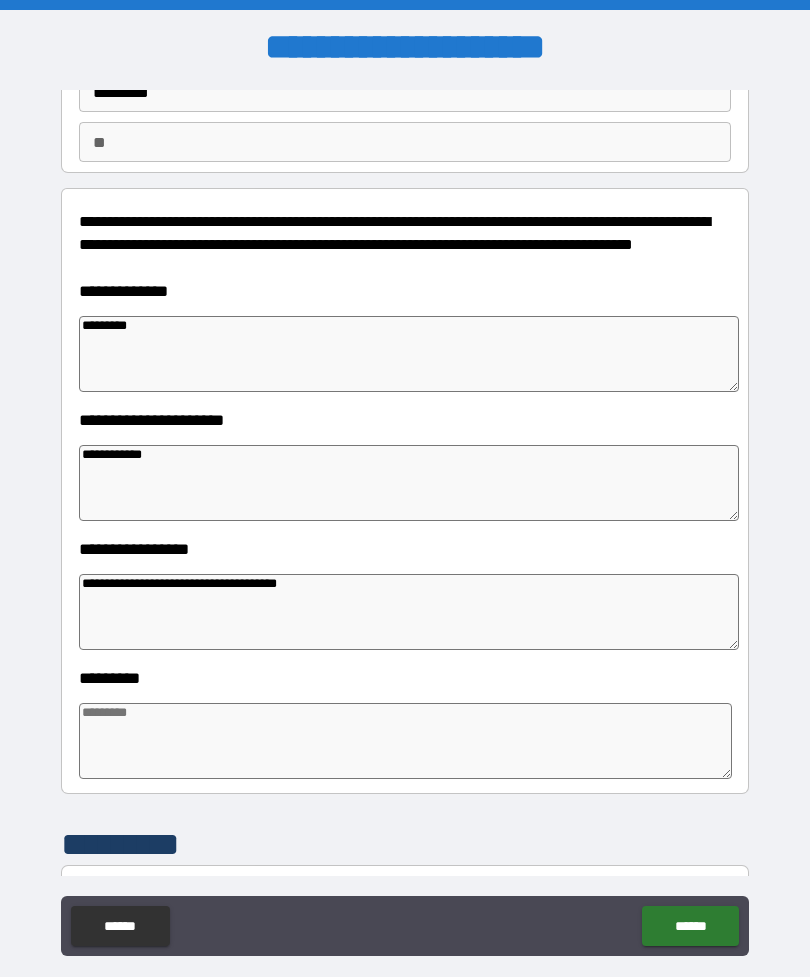 scroll, scrollTop: 159, scrollLeft: 0, axis: vertical 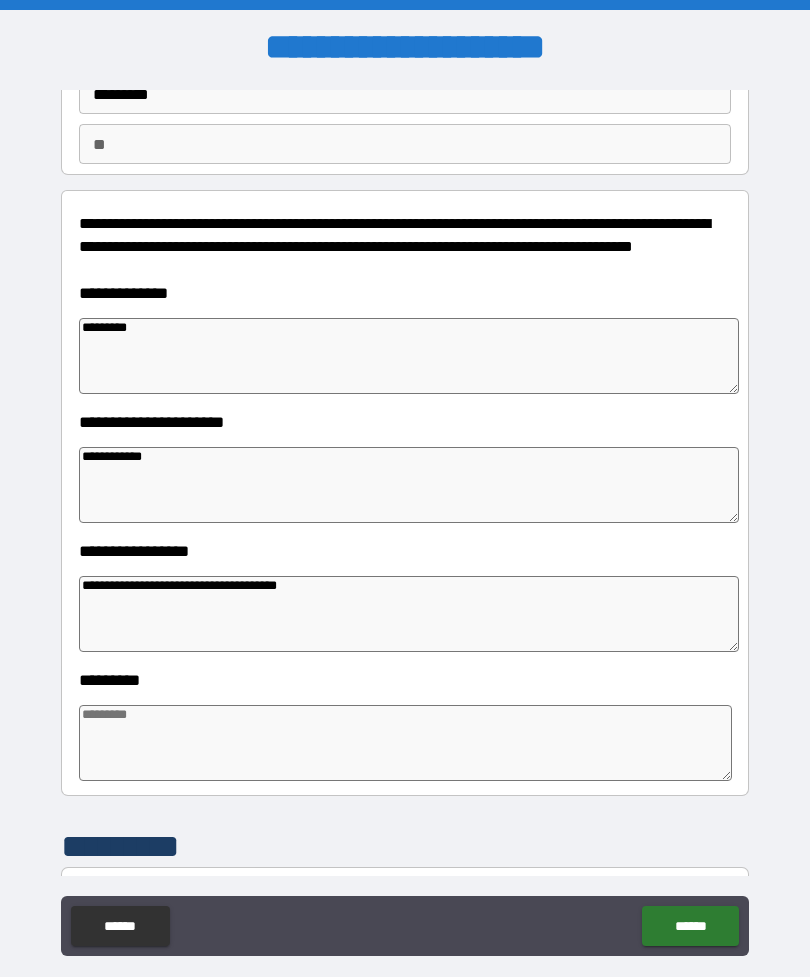 click at bounding box center [405, 743] 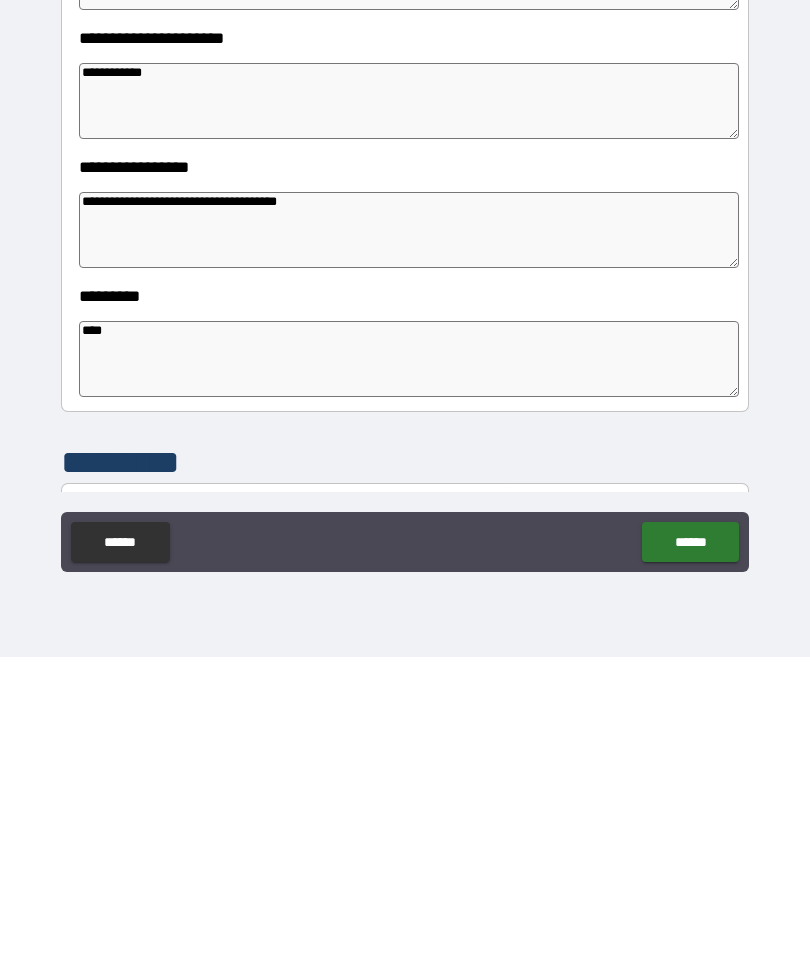 type on "****" 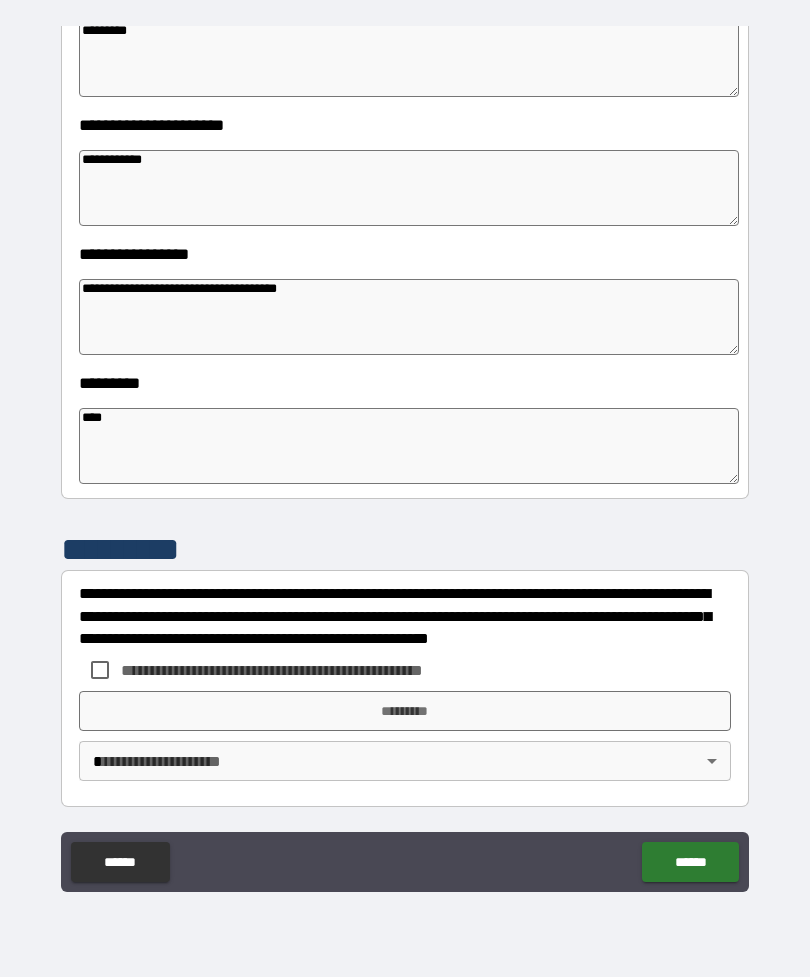 scroll, scrollTop: 392, scrollLeft: 0, axis: vertical 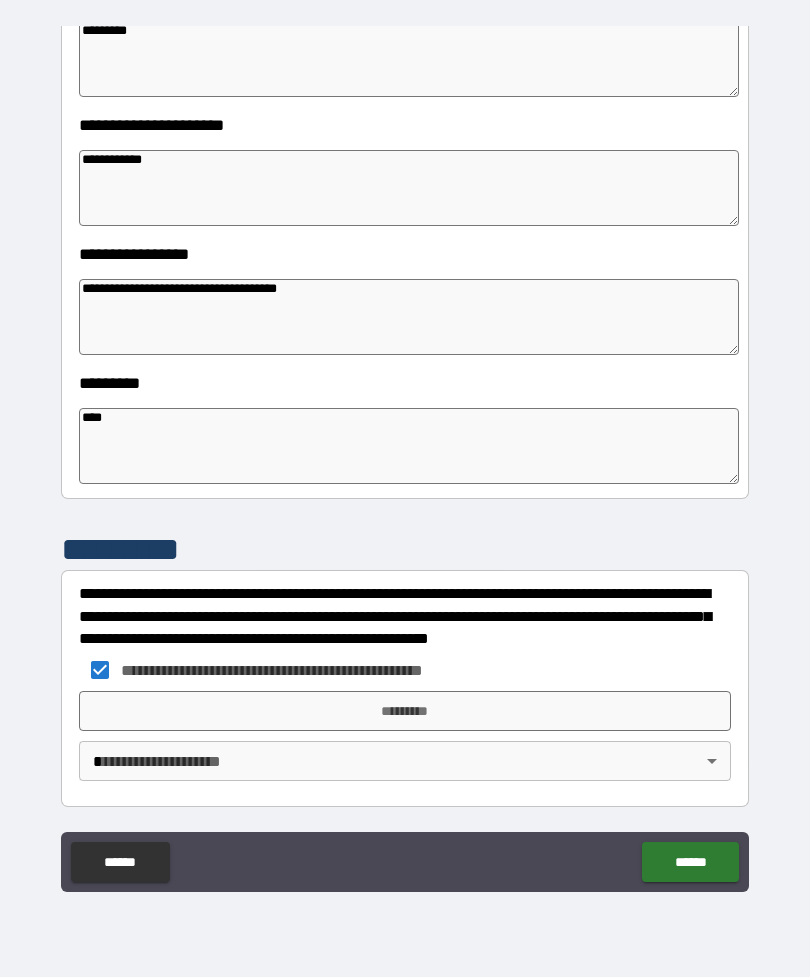 click on "**********" at bounding box center [405, 456] 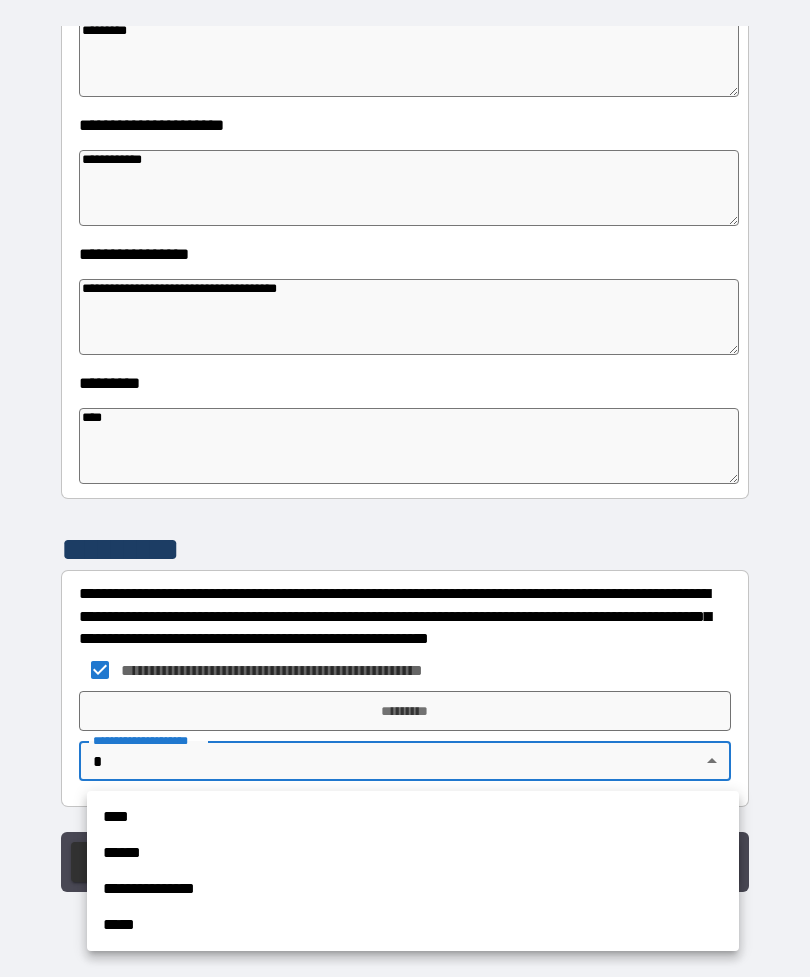 click on "****" at bounding box center [413, 817] 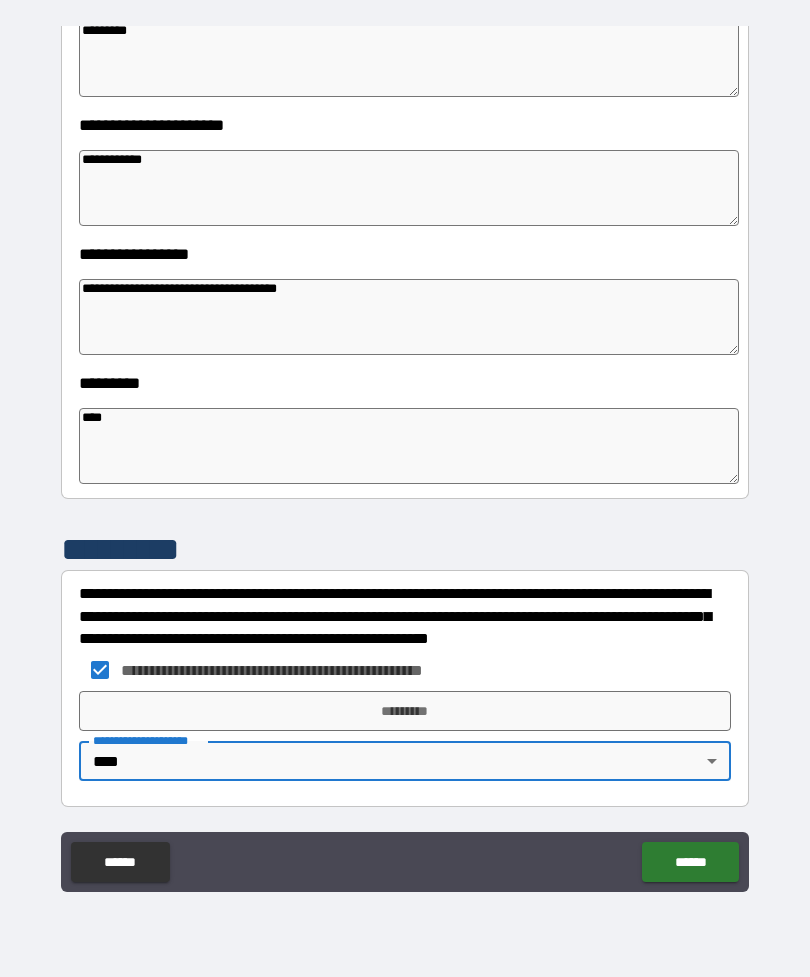 click on "*********" at bounding box center (405, 711) 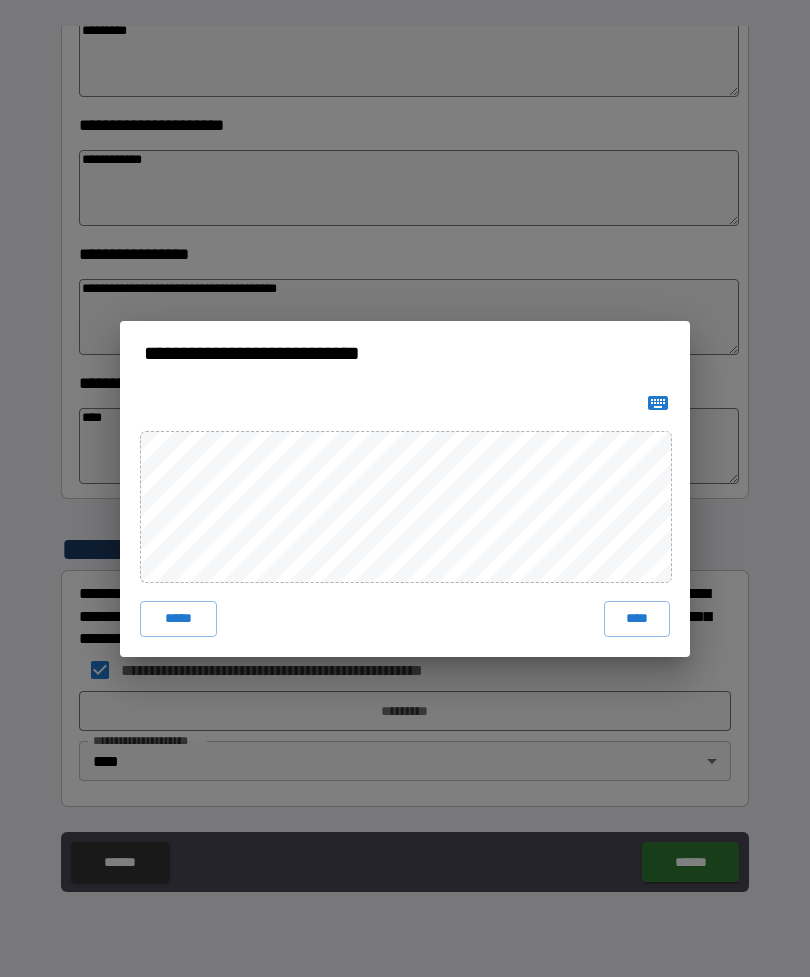 click on "****" at bounding box center [637, 619] 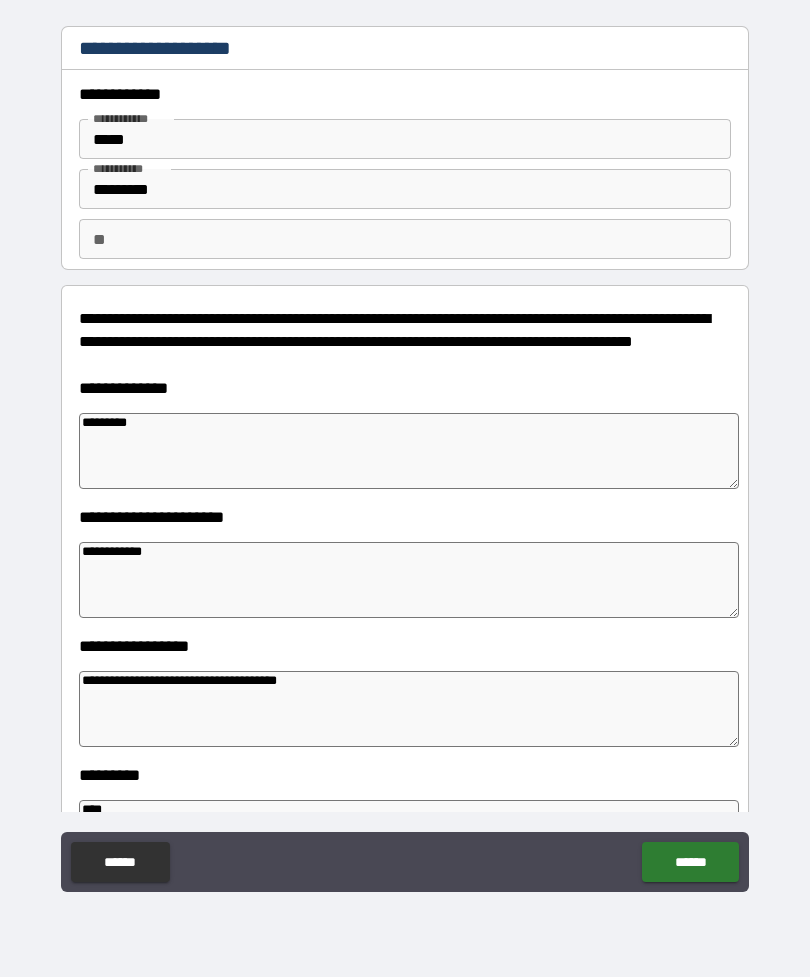 scroll, scrollTop: 0, scrollLeft: 0, axis: both 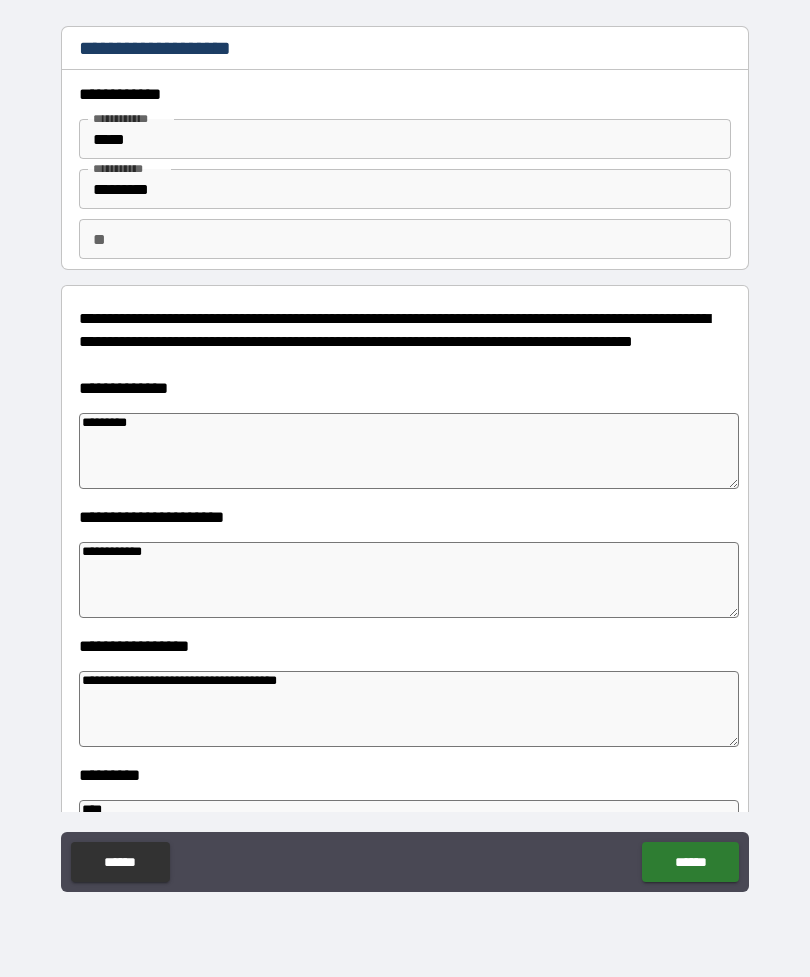 click on "******" at bounding box center (690, 862) 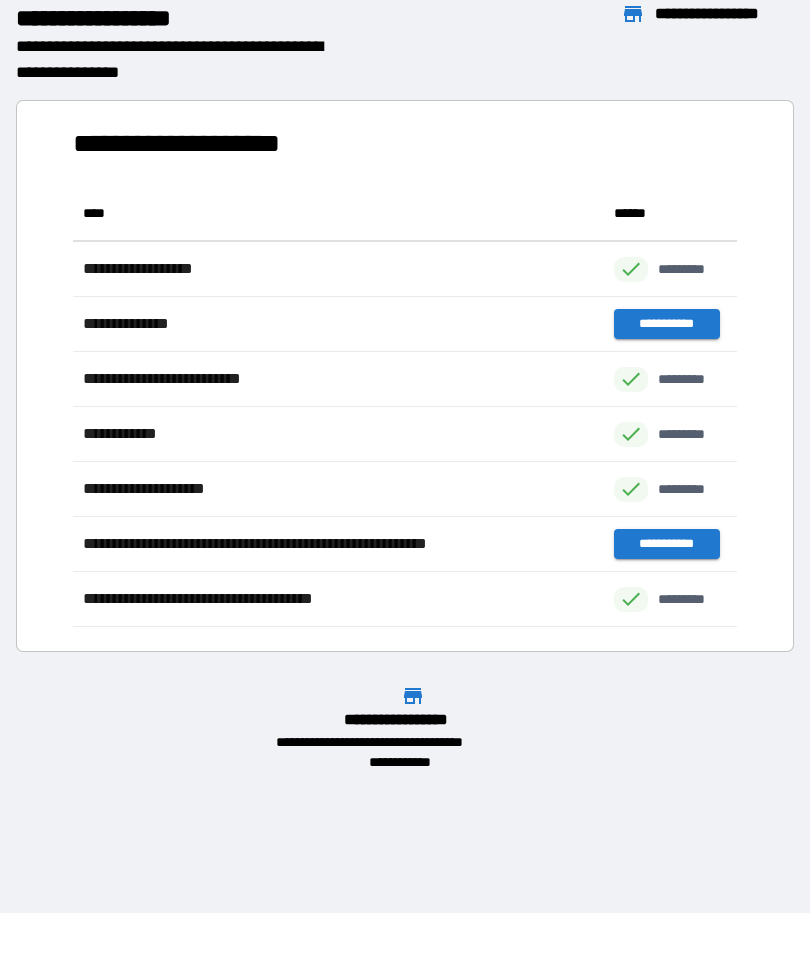 scroll, scrollTop: 1, scrollLeft: 1, axis: both 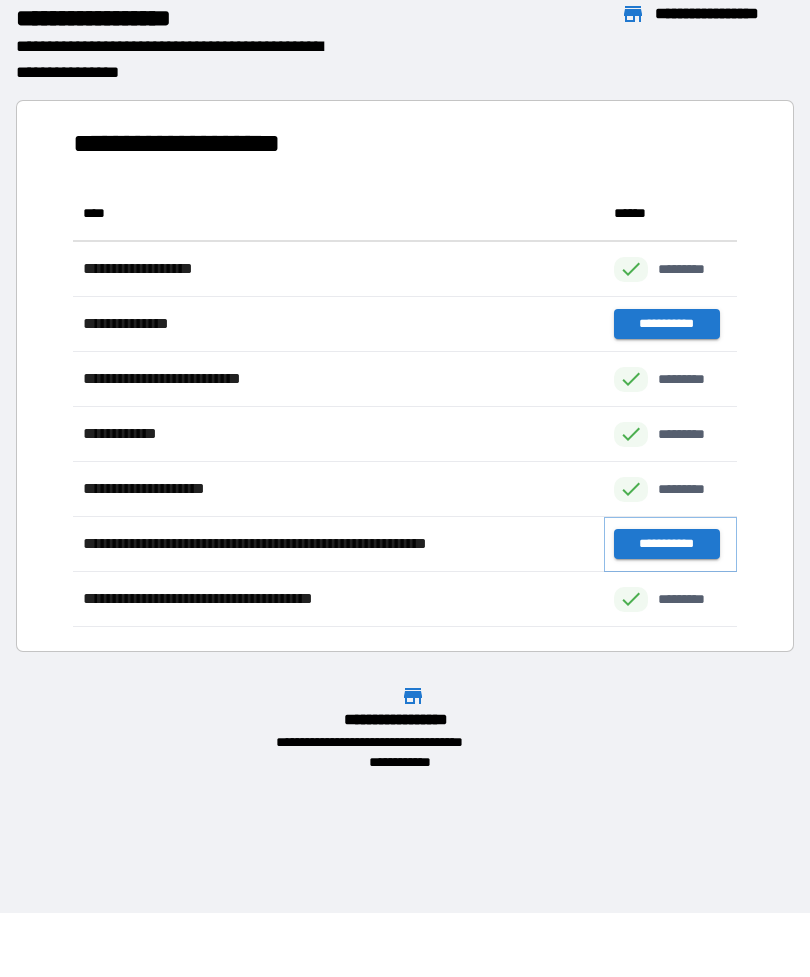 click on "**********" at bounding box center [666, 544] 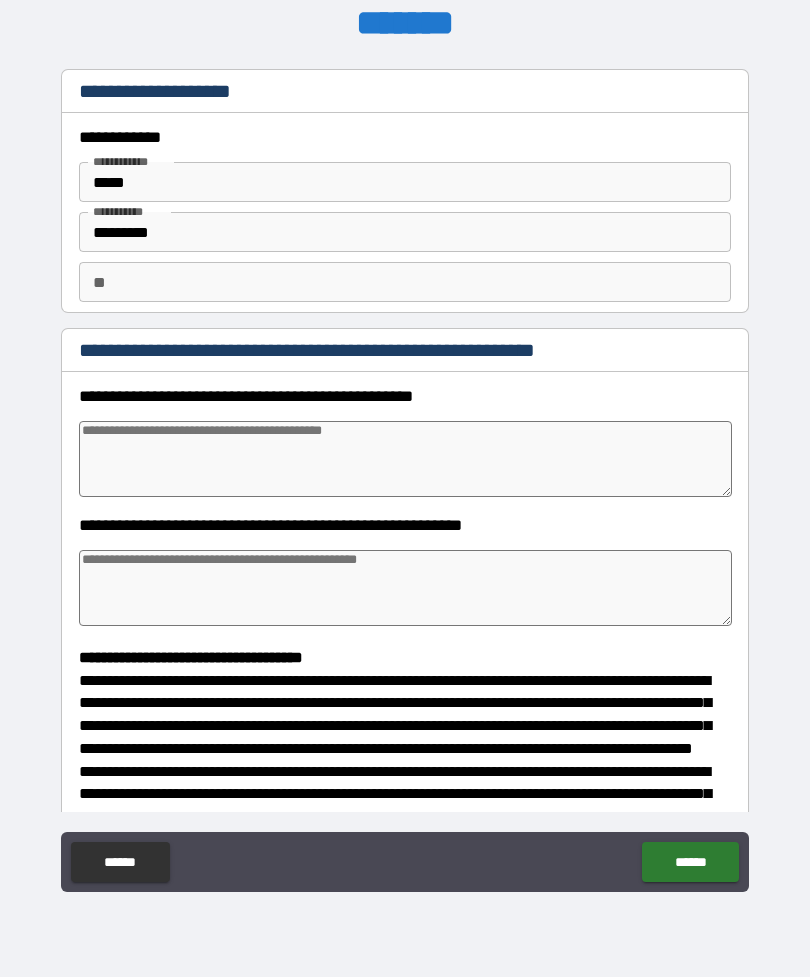click at bounding box center (405, 459) 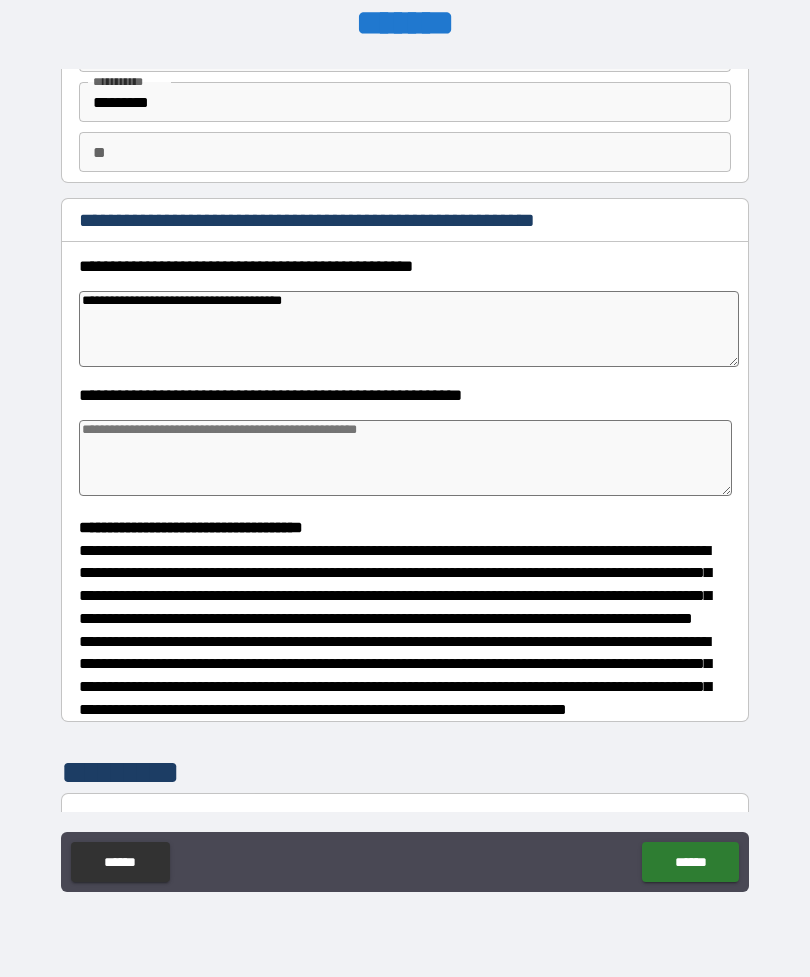 scroll, scrollTop: 120, scrollLeft: 0, axis: vertical 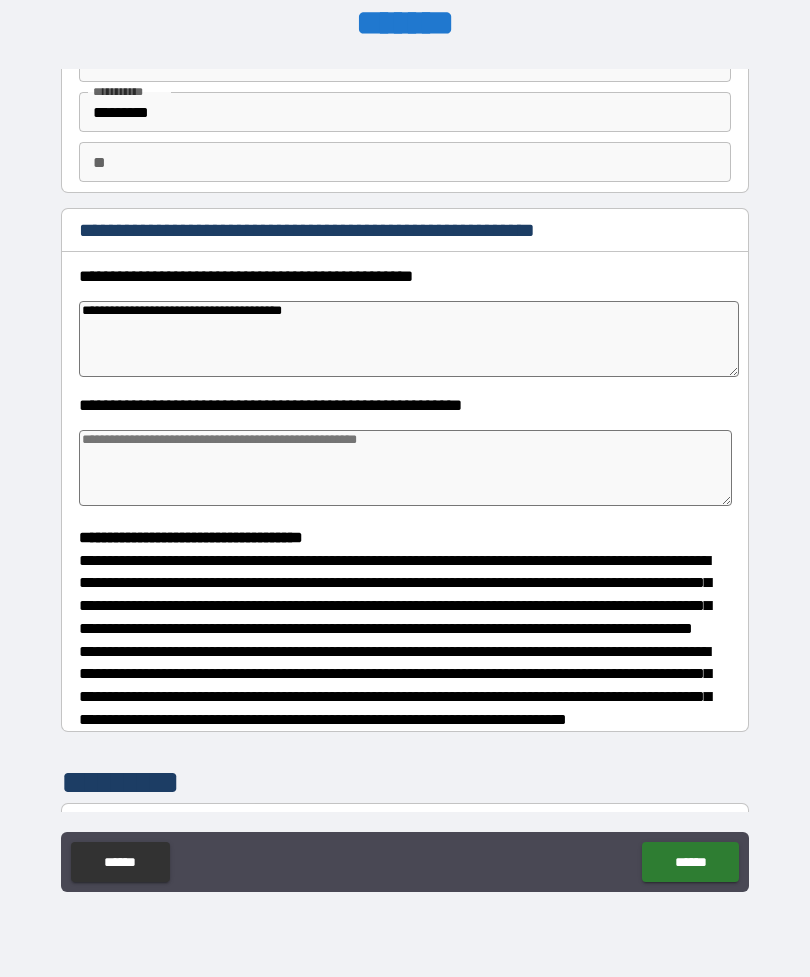 type on "**********" 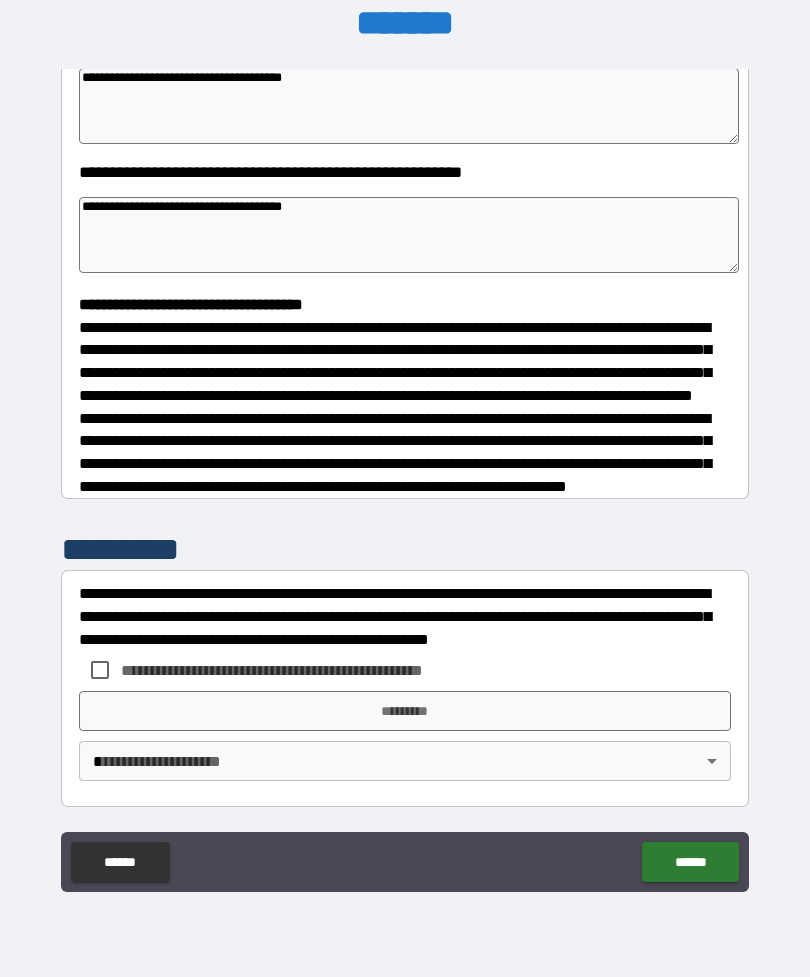 scroll, scrollTop: 391, scrollLeft: 0, axis: vertical 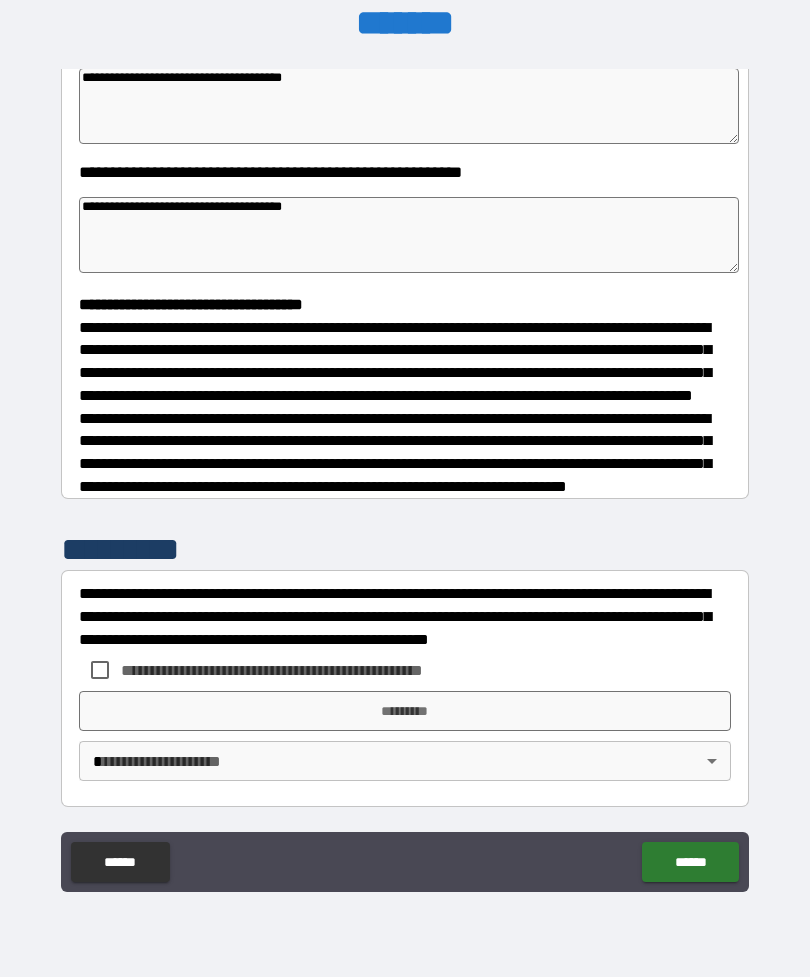 type on "**********" 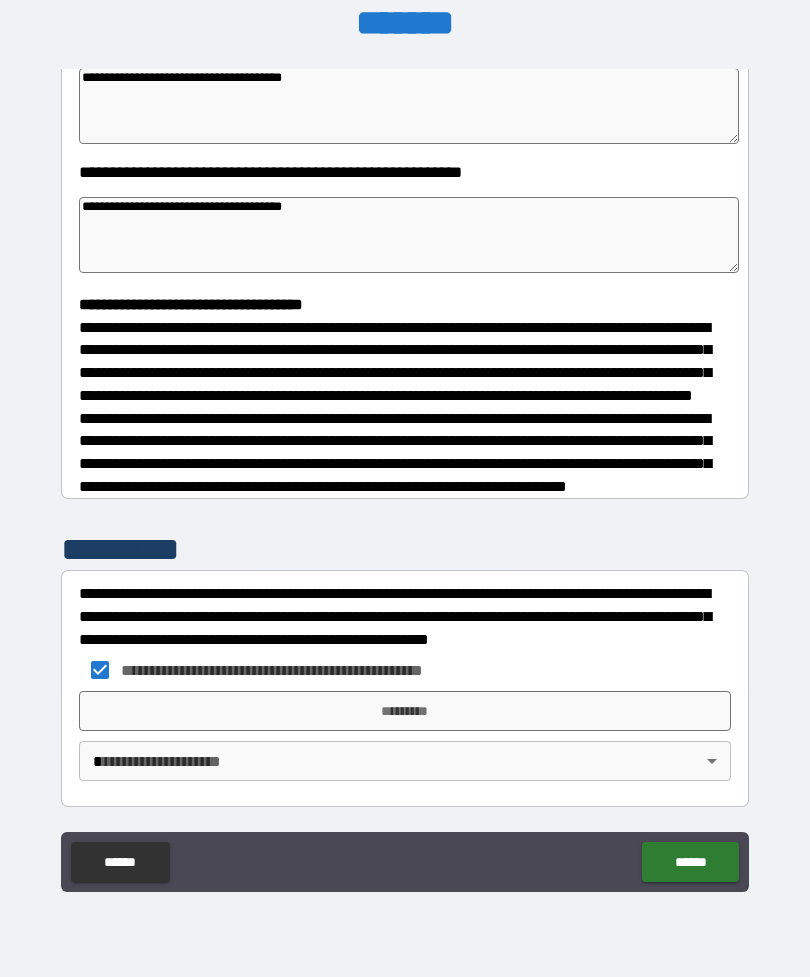 click on "**********" at bounding box center (405, 456) 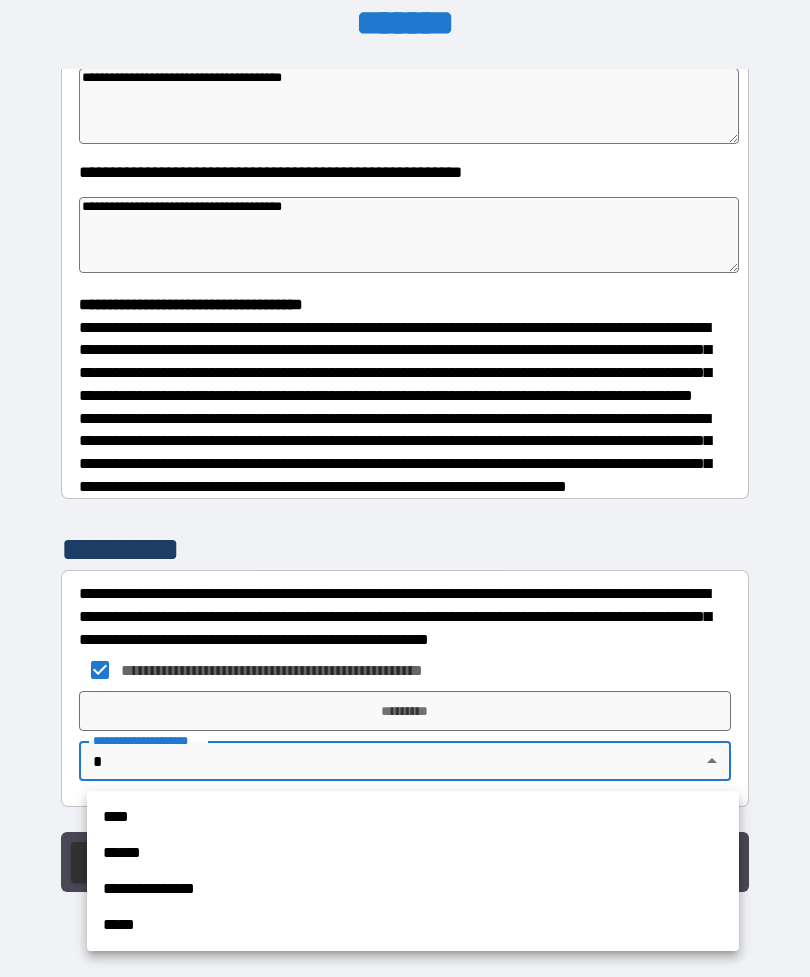 click on "****" at bounding box center [413, 817] 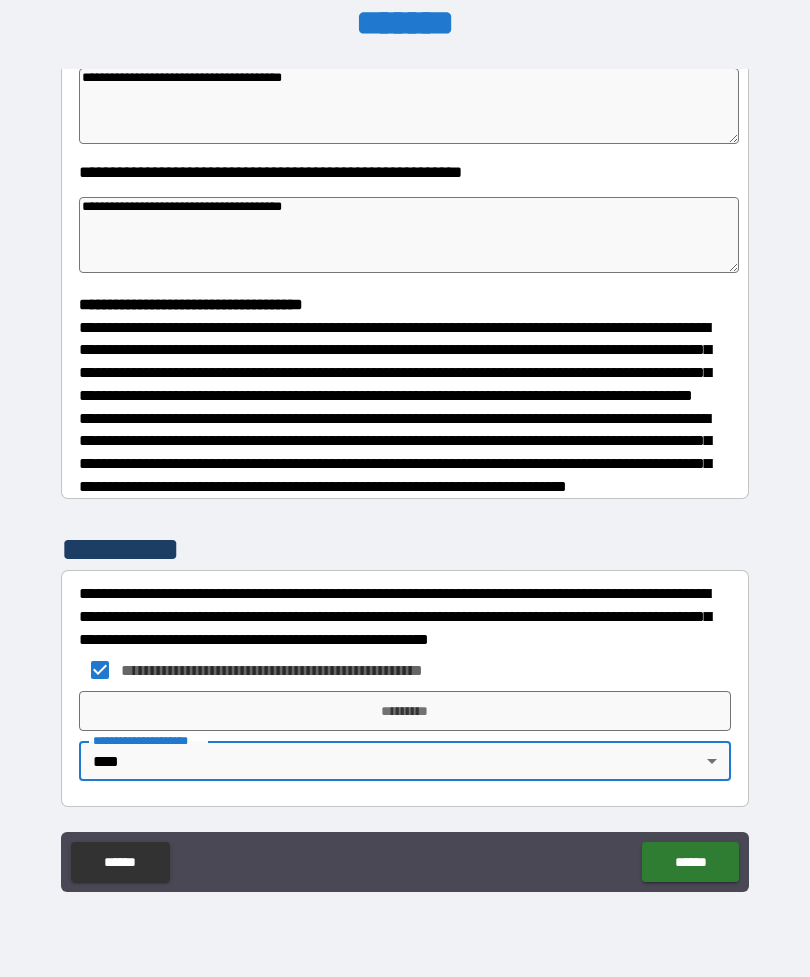 click on "*********" at bounding box center [405, 711] 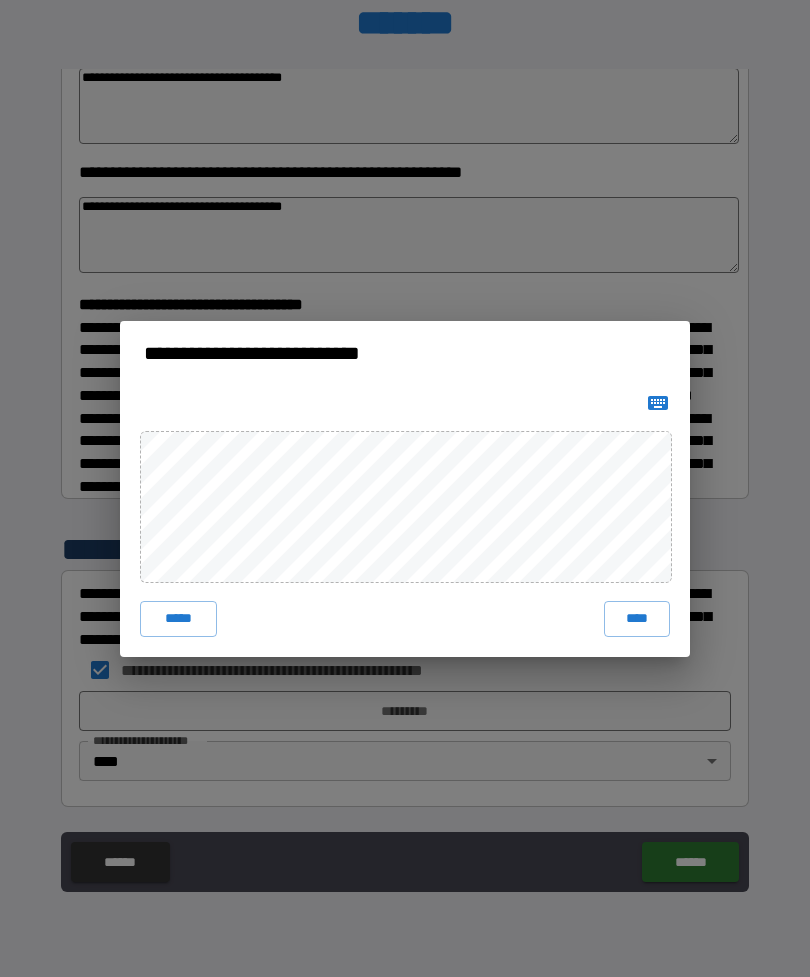 click on "****" at bounding box center (637, 619) 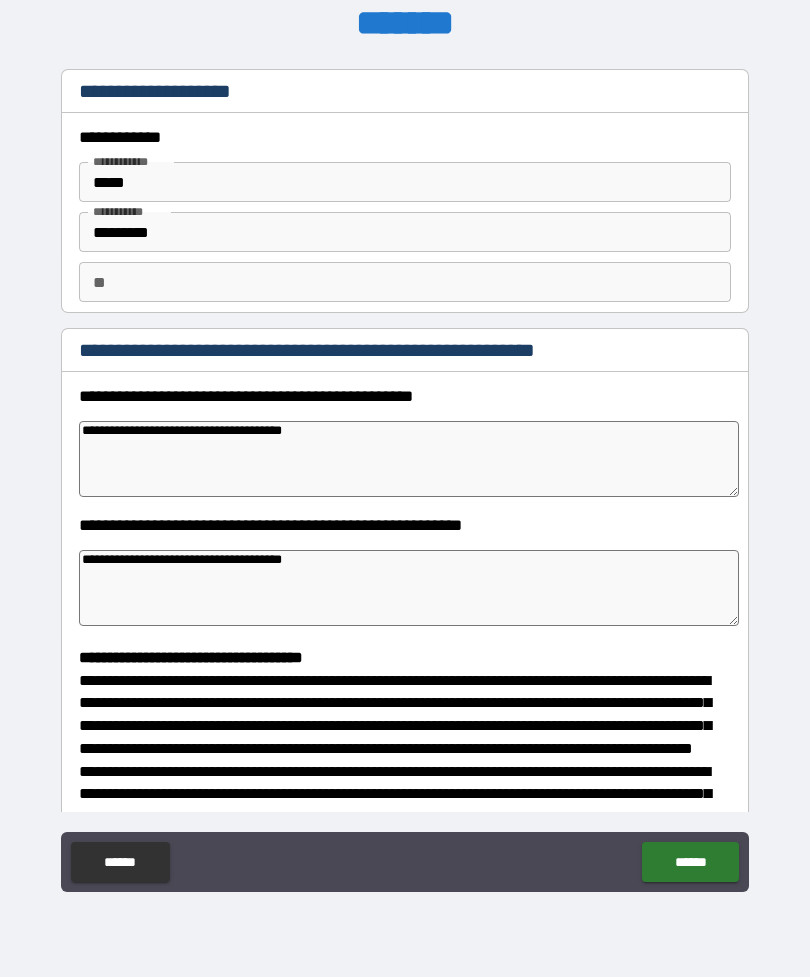 scroll, scrollTop: 0, scrollLeft: 0, axis: both 